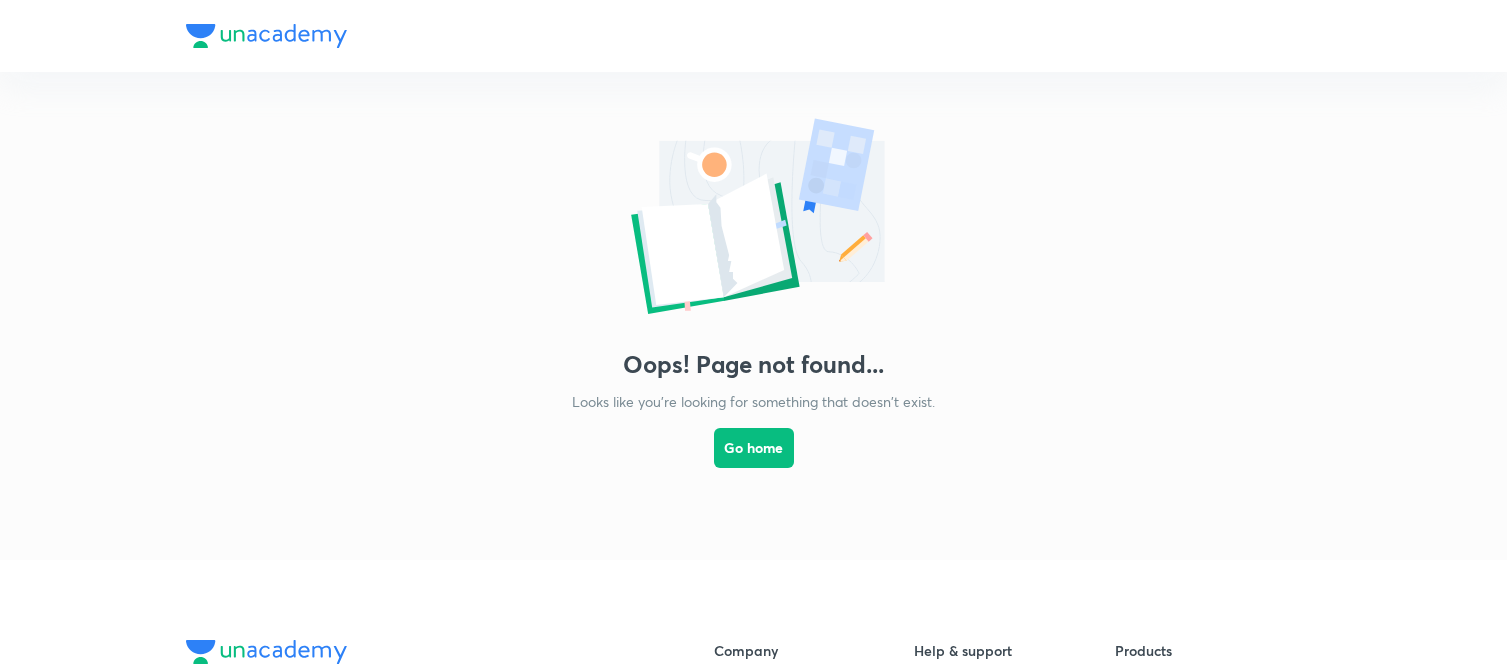 scroll, scrollTop: 0, scrollLeft: 0, axis: both 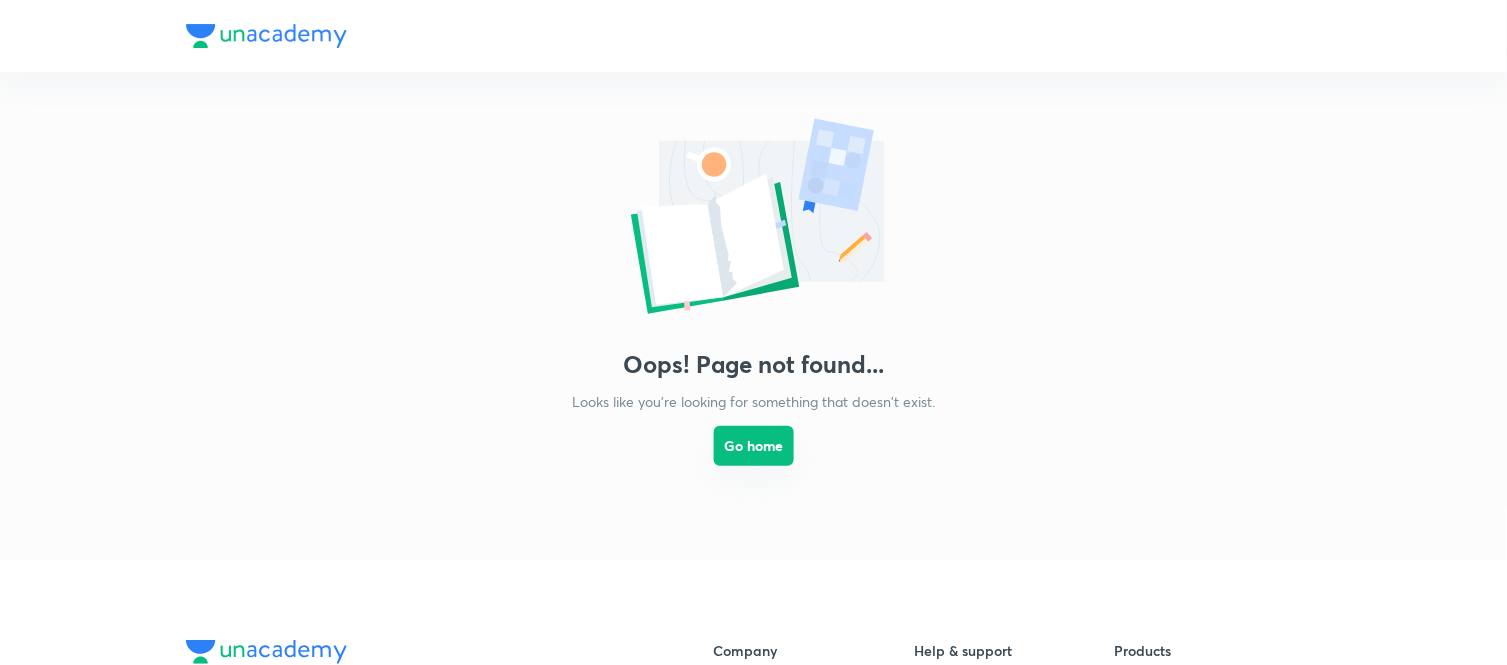 click on "Go home" at bounding box center (754, 446) 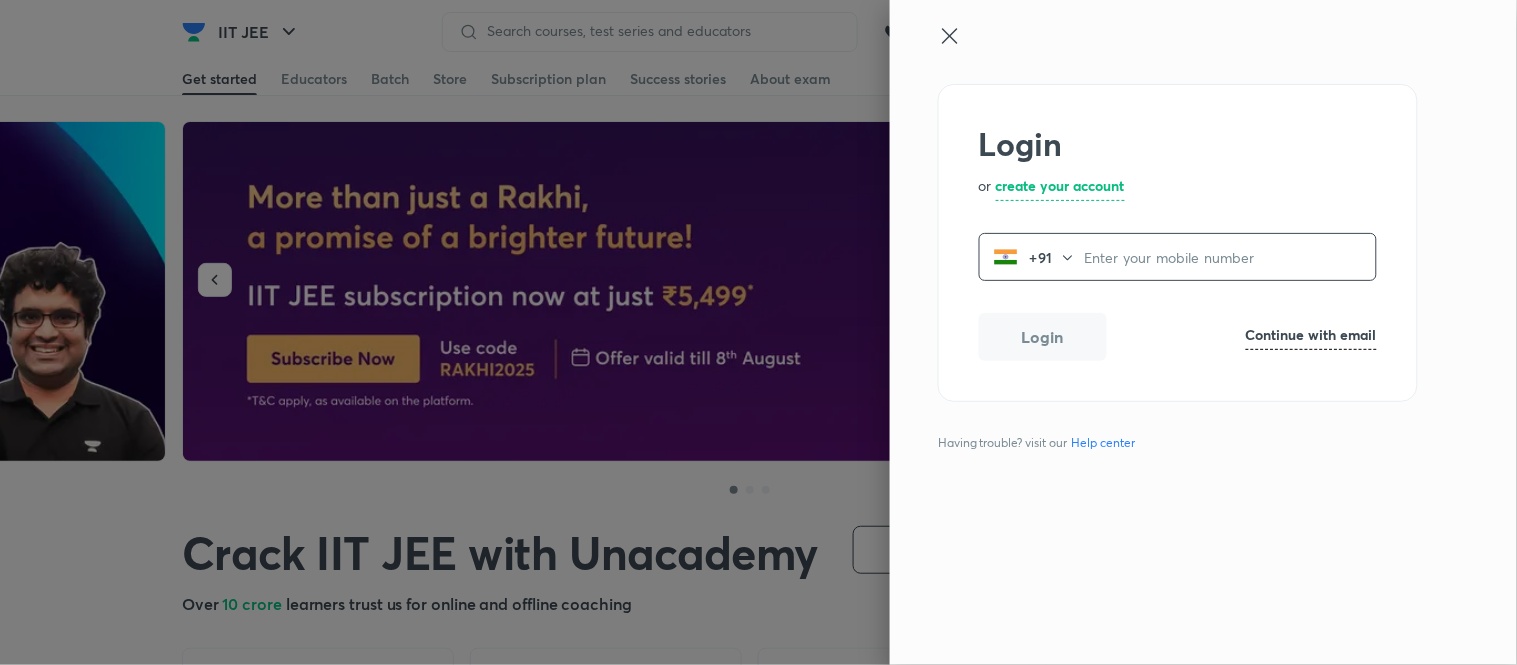 click at bounding box center [1230, 257] 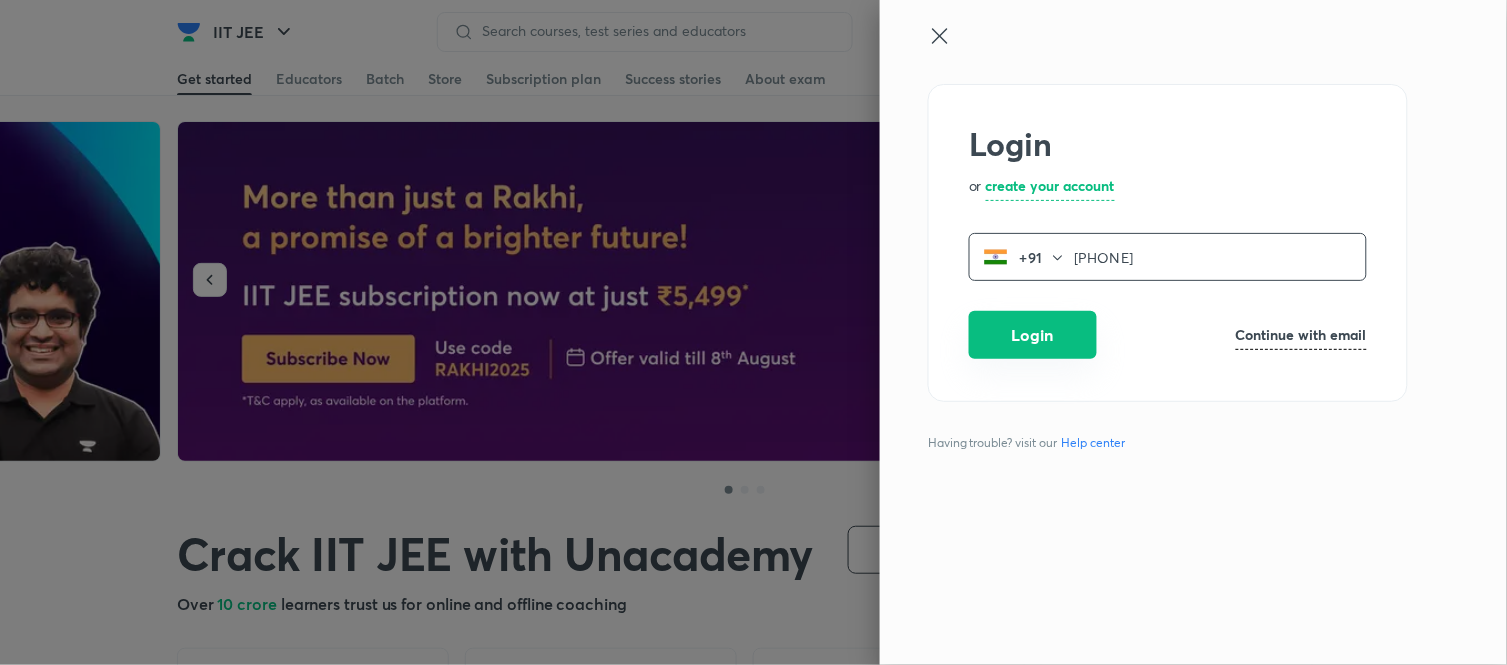 type on "[PHONE]" 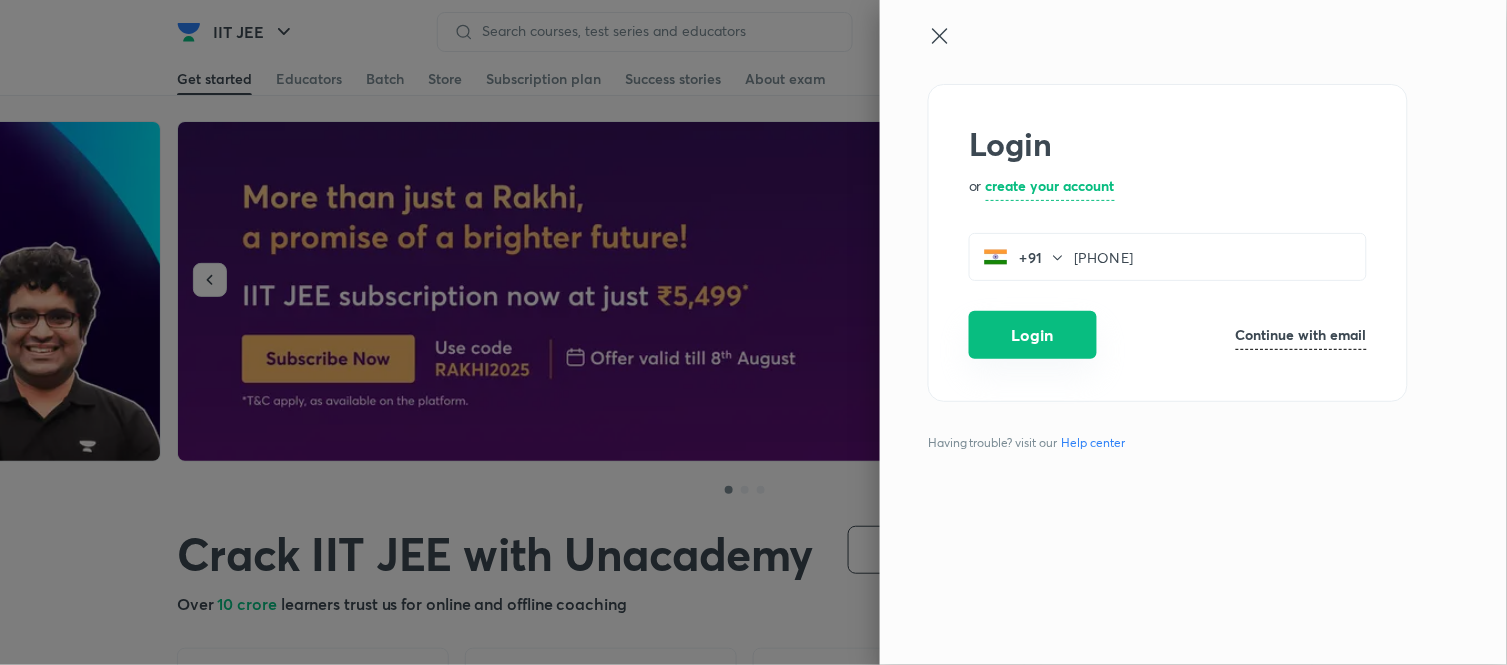 click on "Login" at bounding box center [1033, 335] 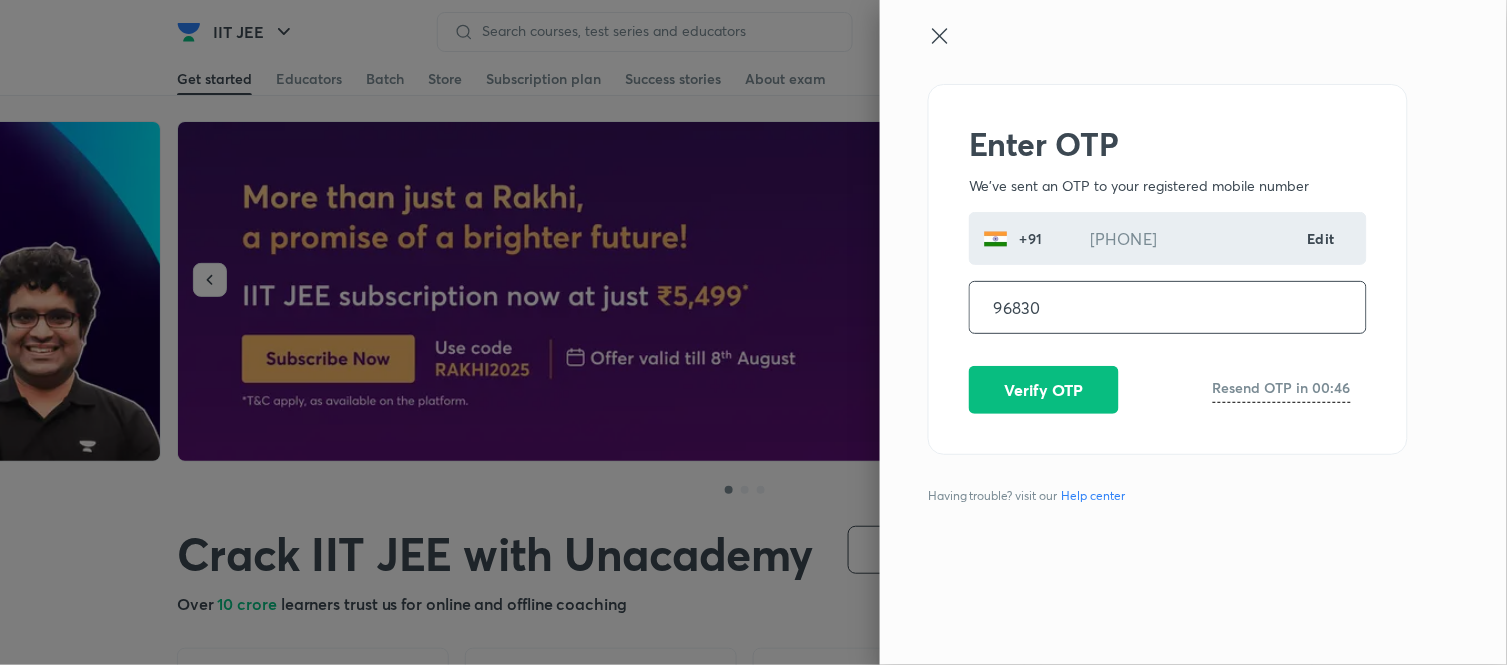 type on "968300" 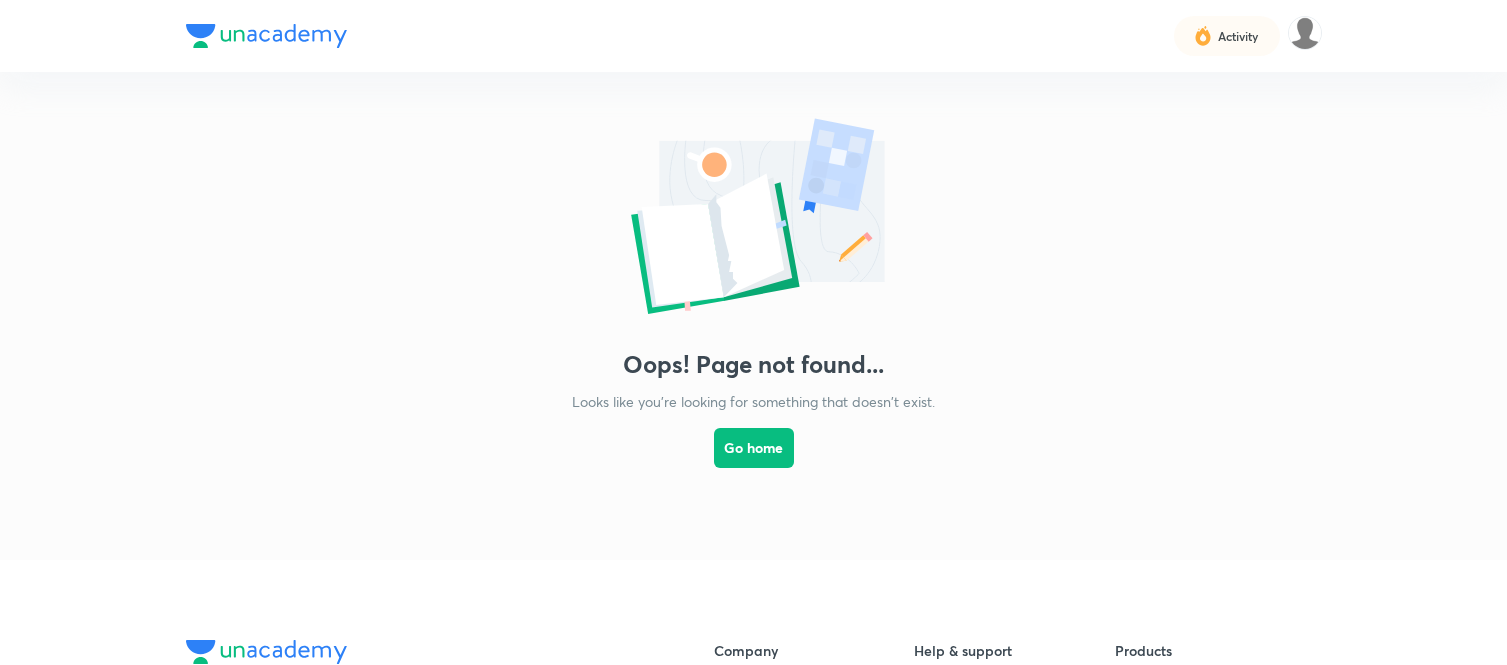 scroll, scrollTop: 0, scrollLeft: 0, axis: both 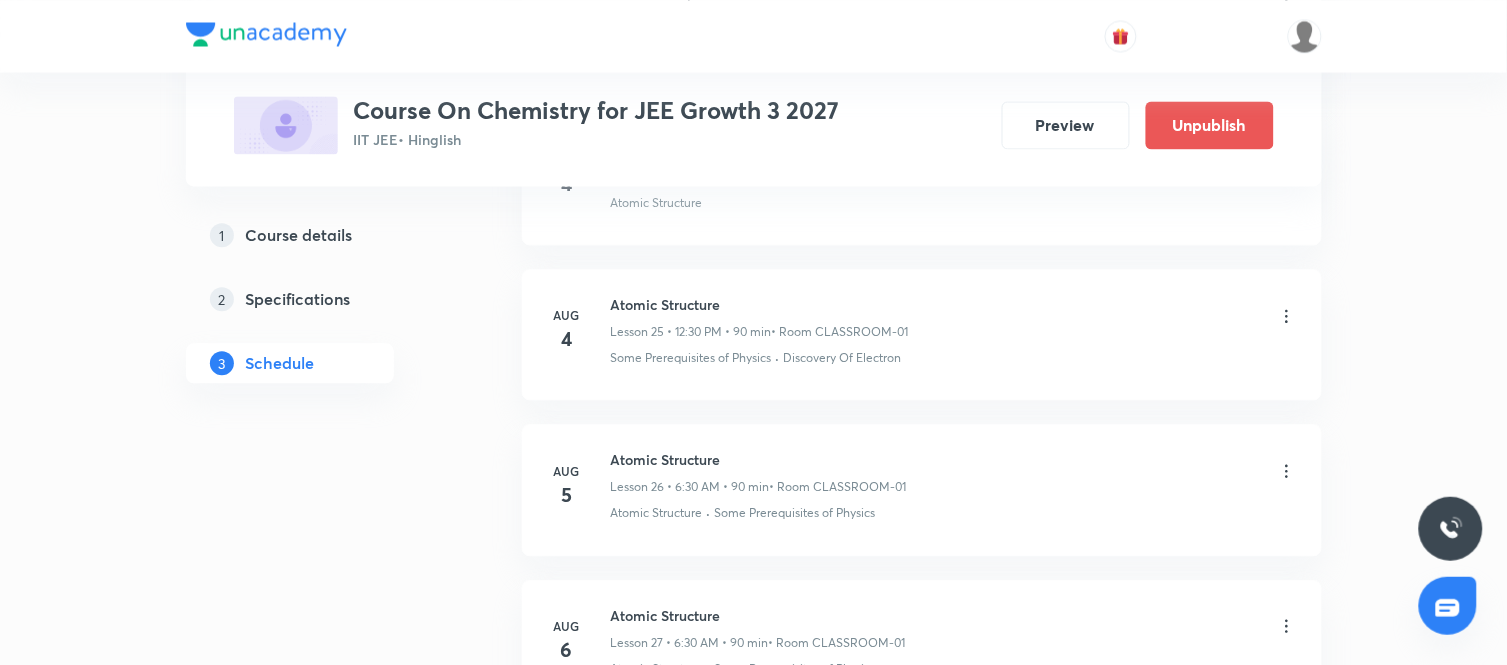 click 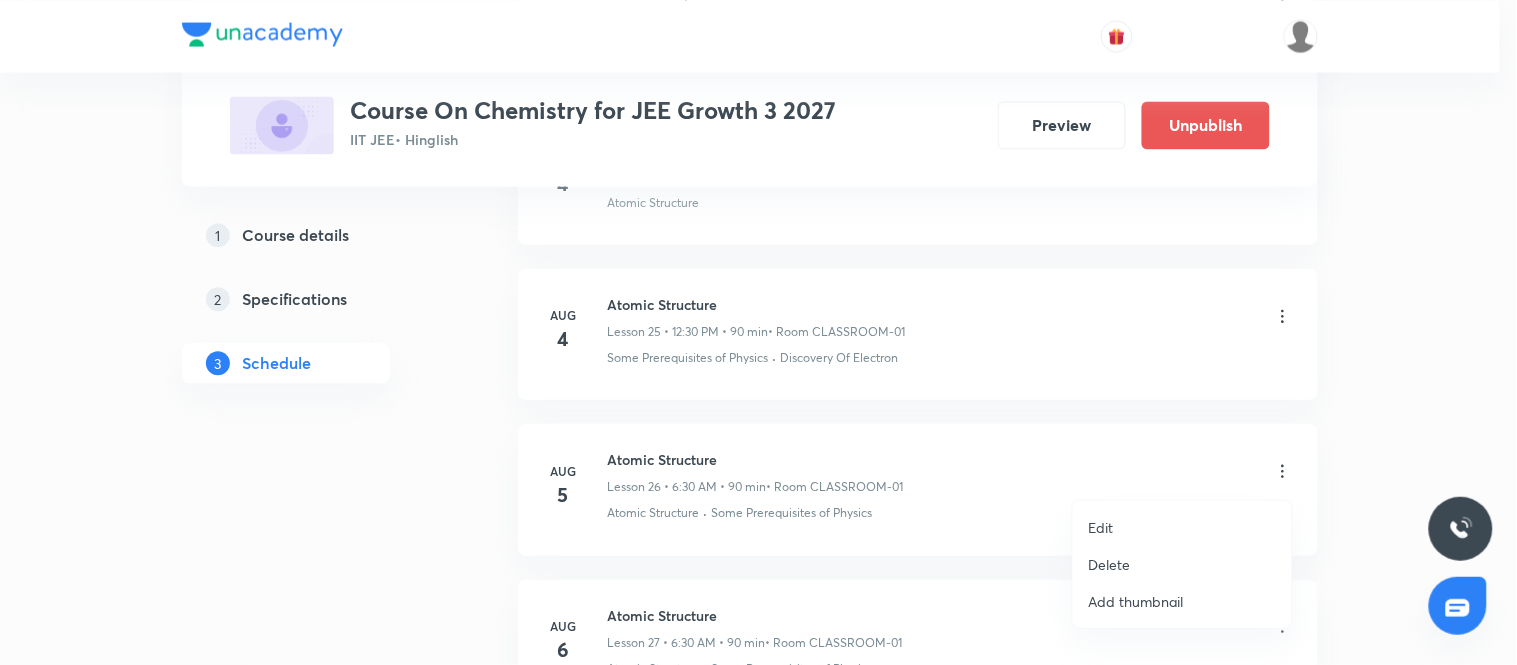 click on "Edit" at bounding box center (1101, 527) 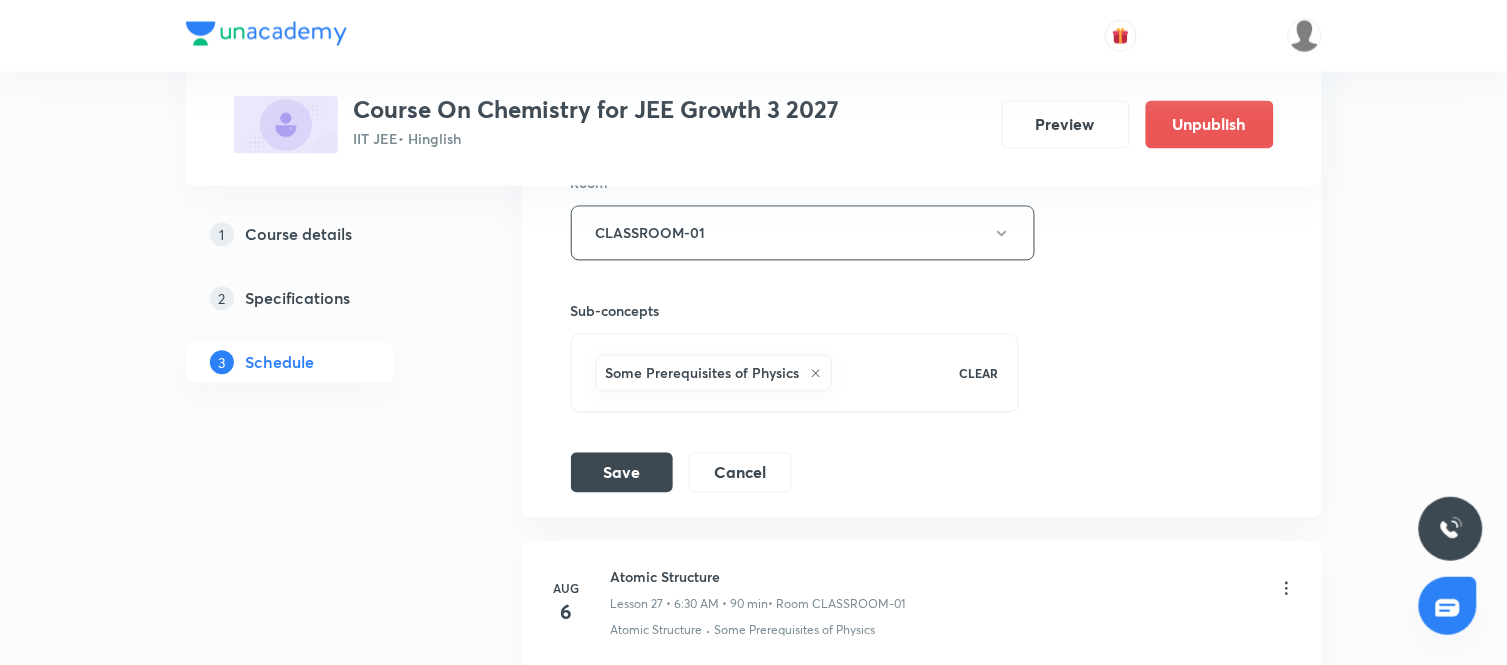 scroll, scrollTop: 4781, scrollLeft: 0, axis: vertical 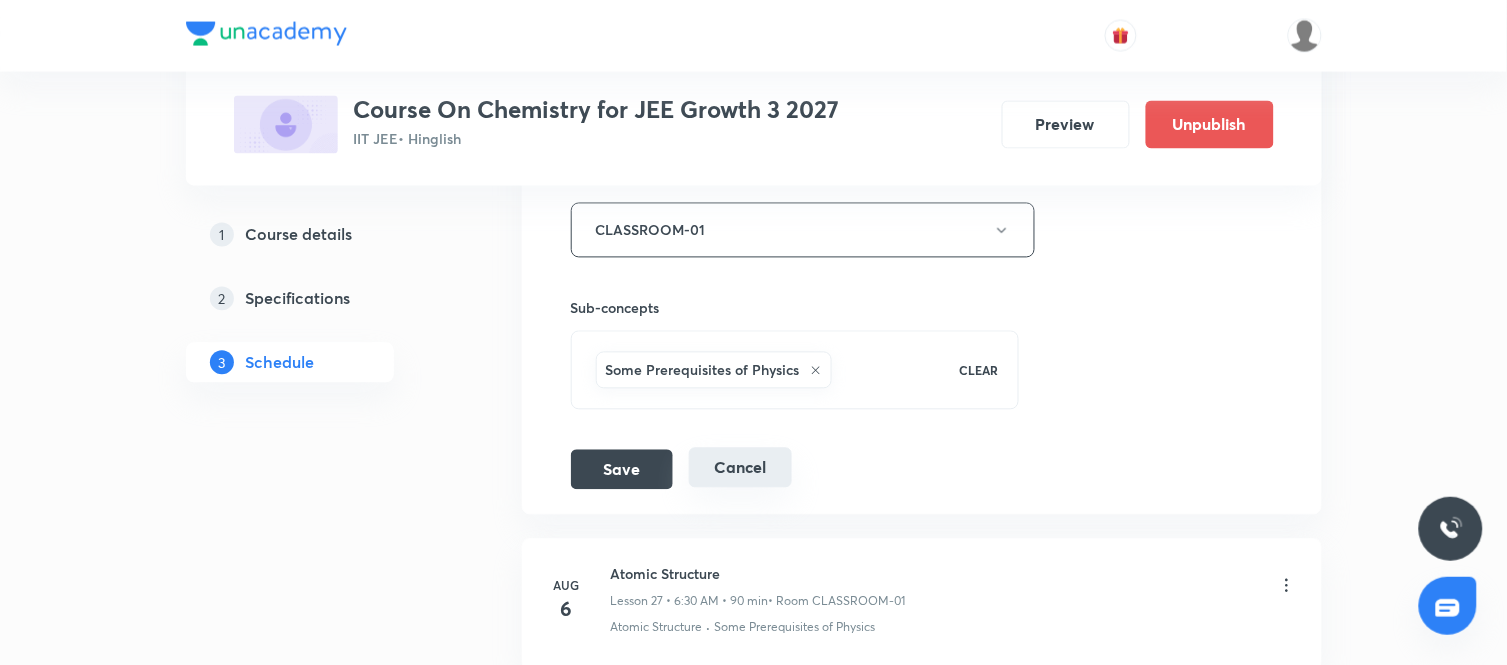 click on "Cancel" at bounding box center (740, 468) 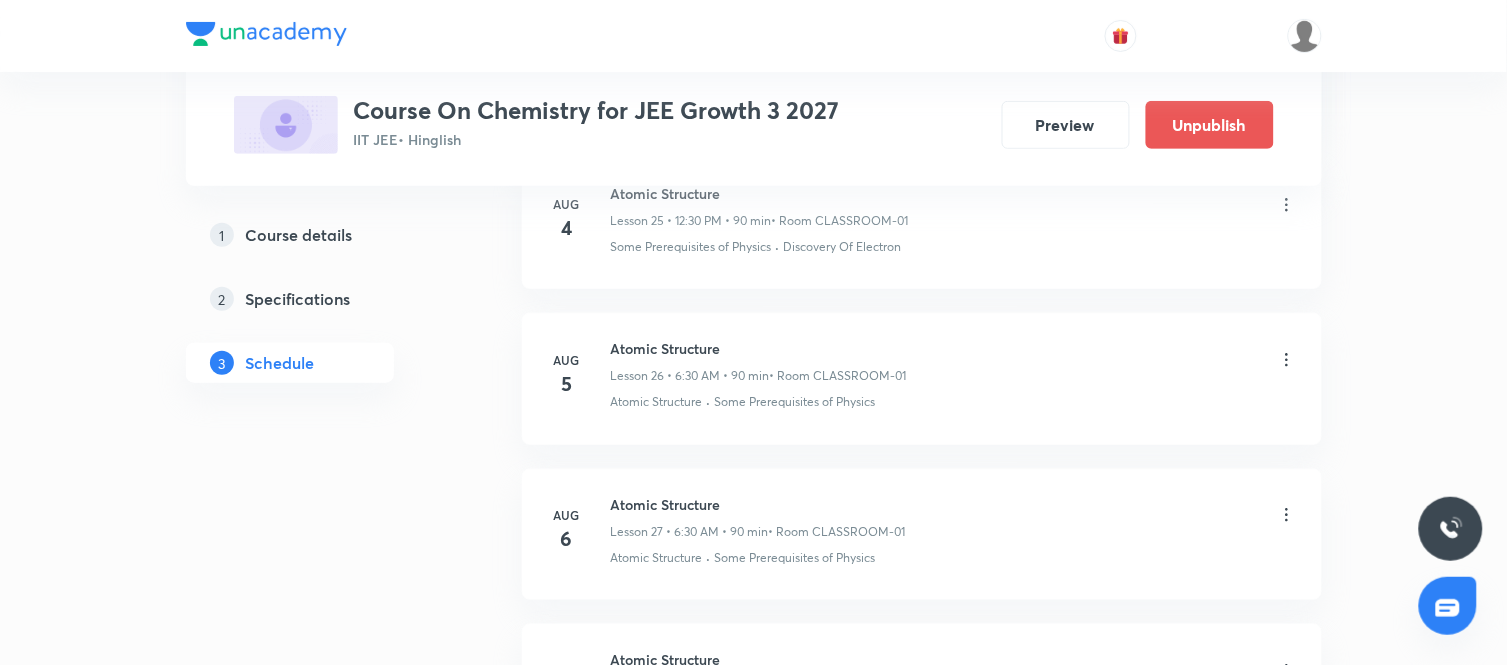 scroll, scrollTop: 4082, scrollLeft: 0, axis: vertical 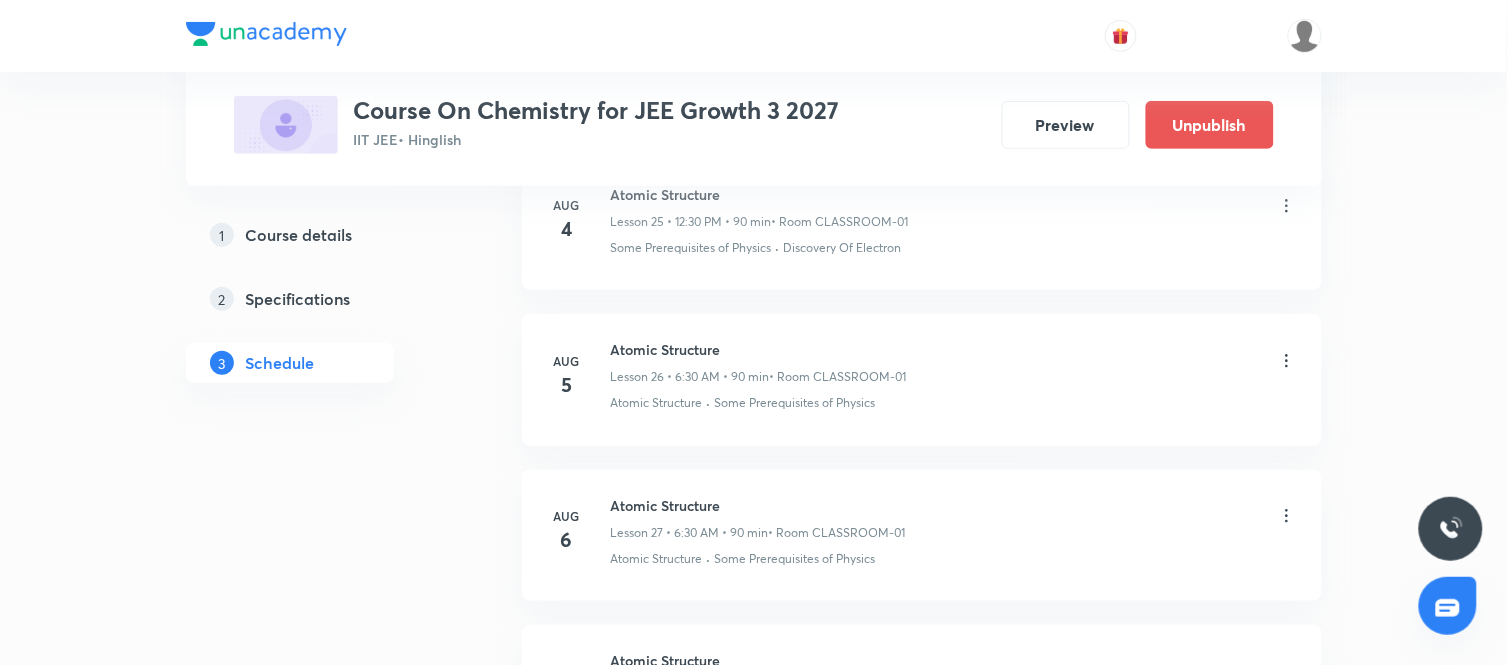 click 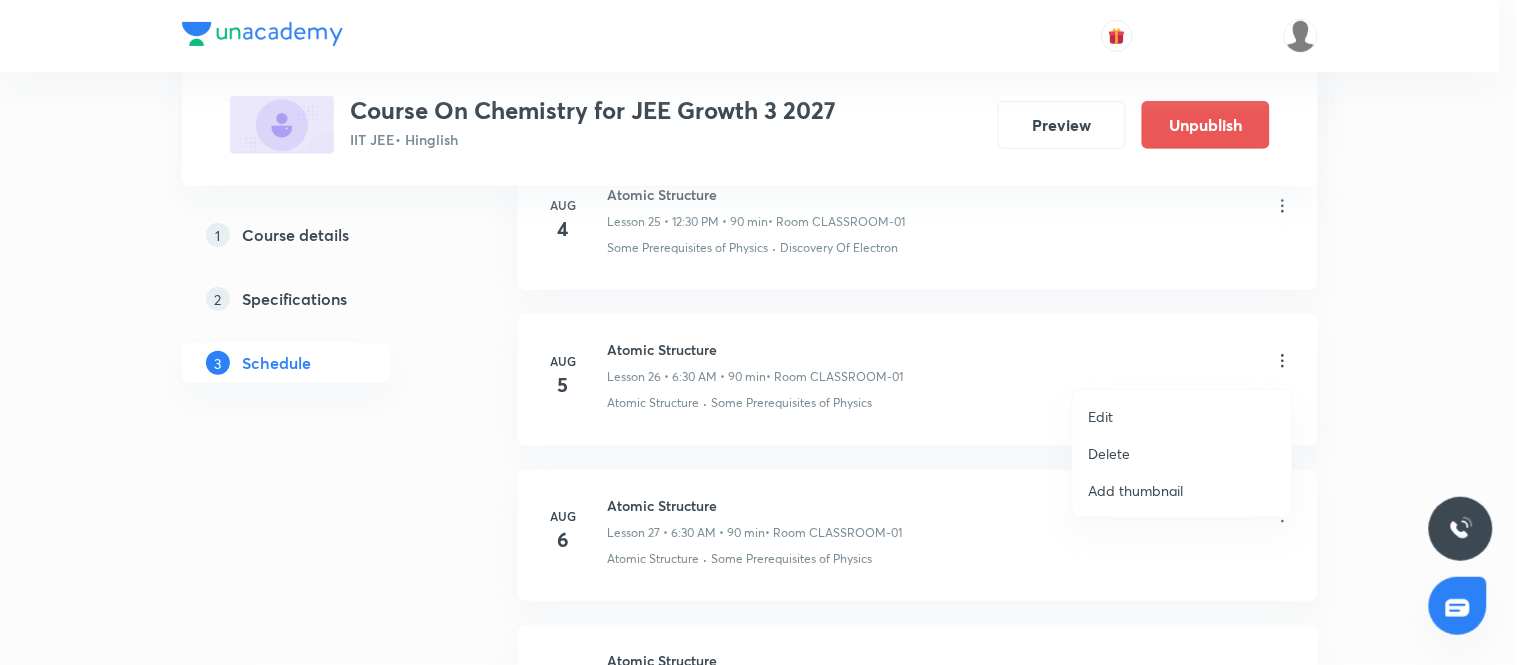 click on "Delete" at bounding box center (1110, 453) 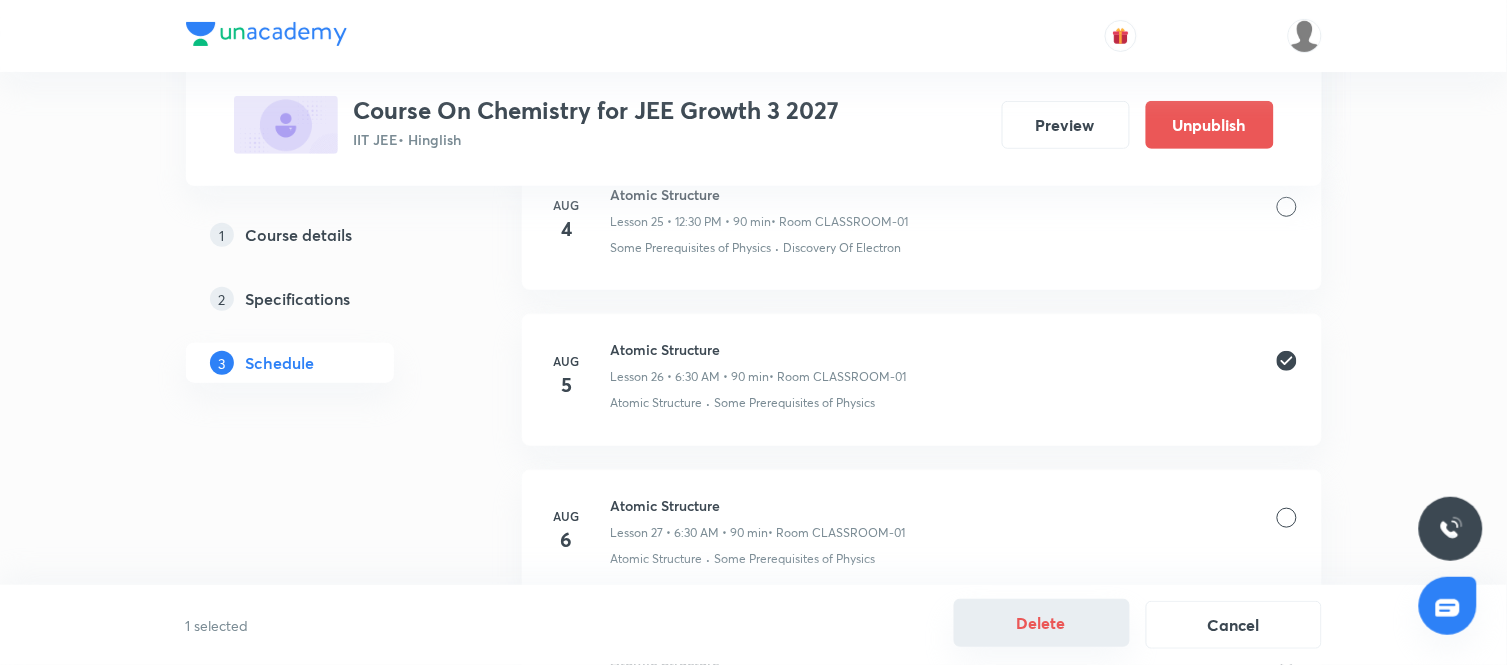 click on "Delete" at bounding box center (1042, 623) 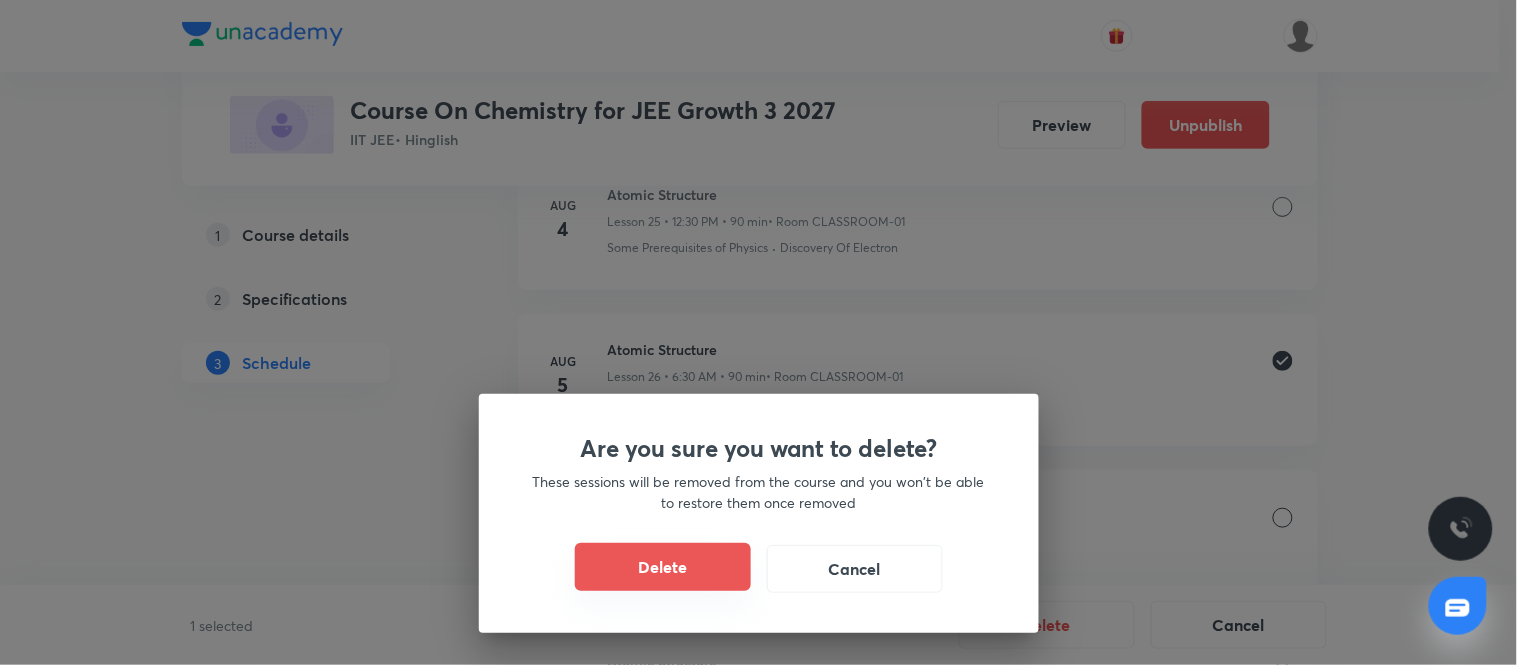 click on "Delete" at bounding box center (663, 567) 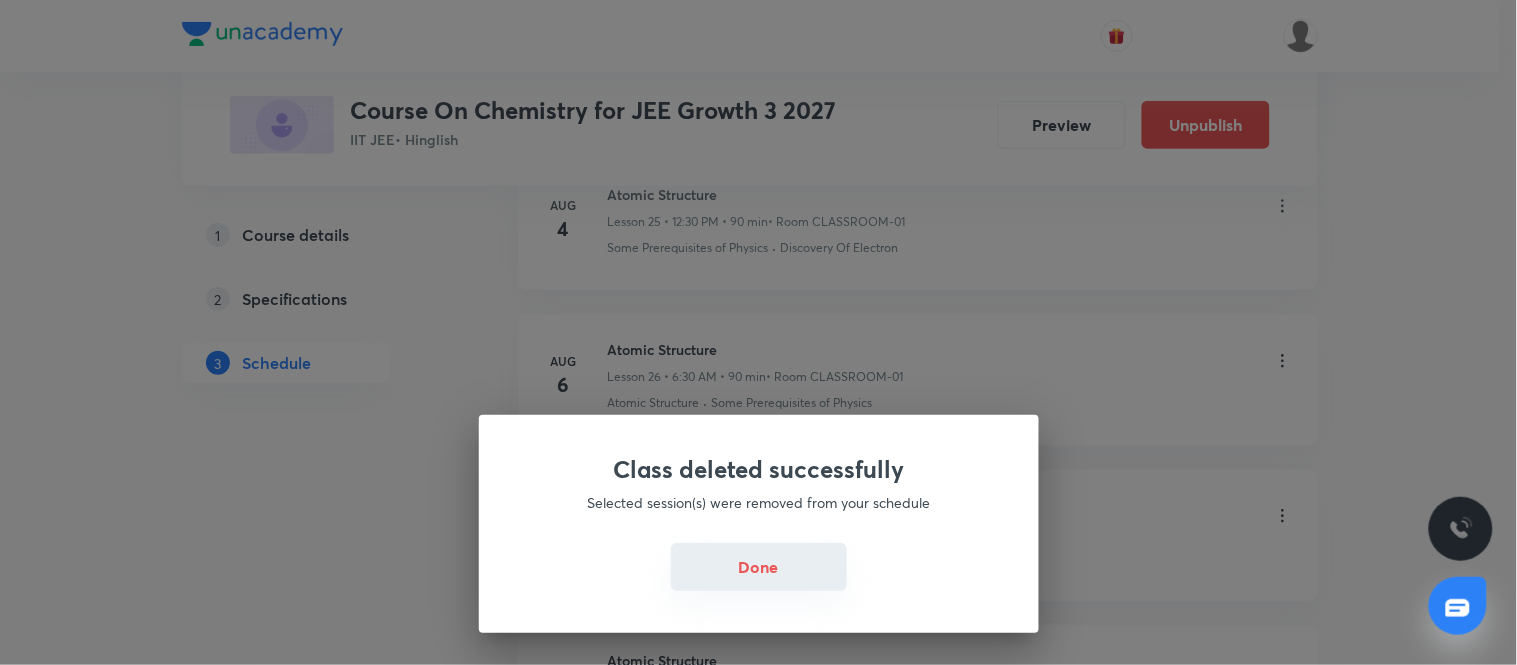 click on "Done" at bounding box center (759, 567) 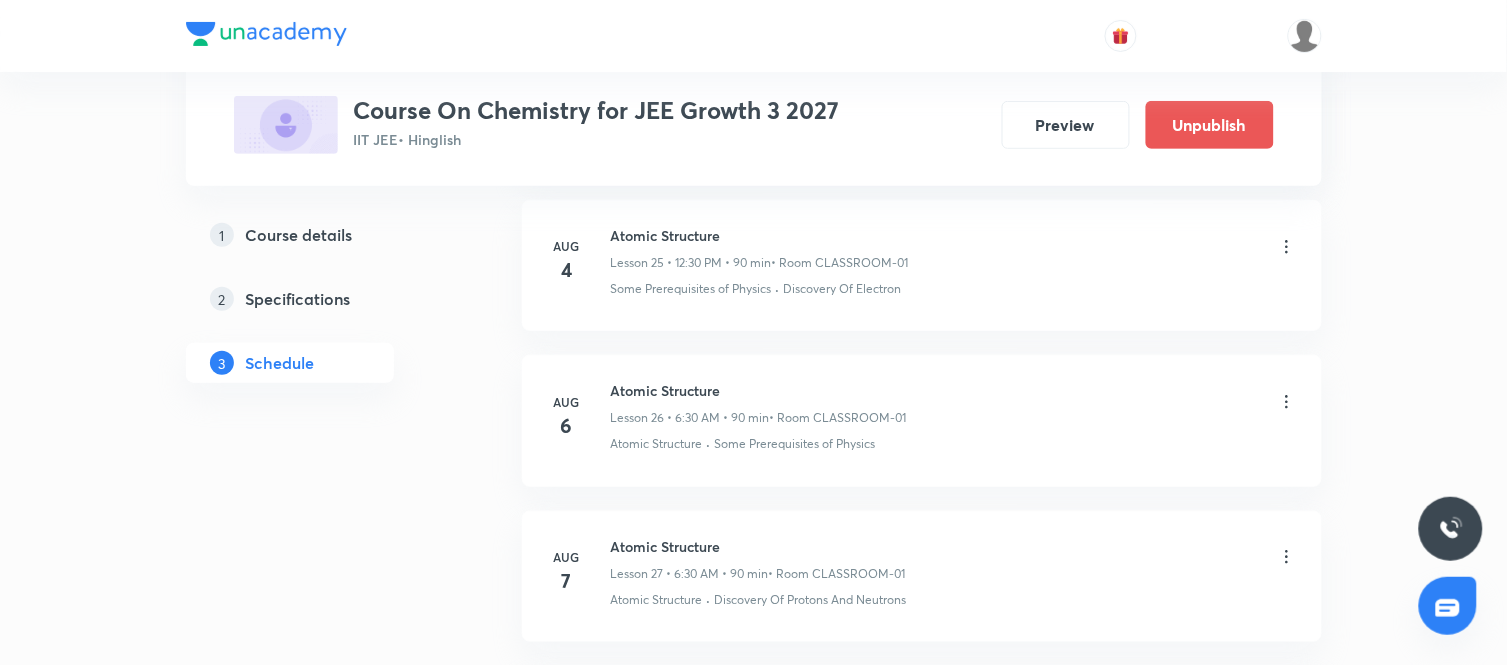 scroll, scrollTop: 4040, scrollLeft: 0, axis: vertical 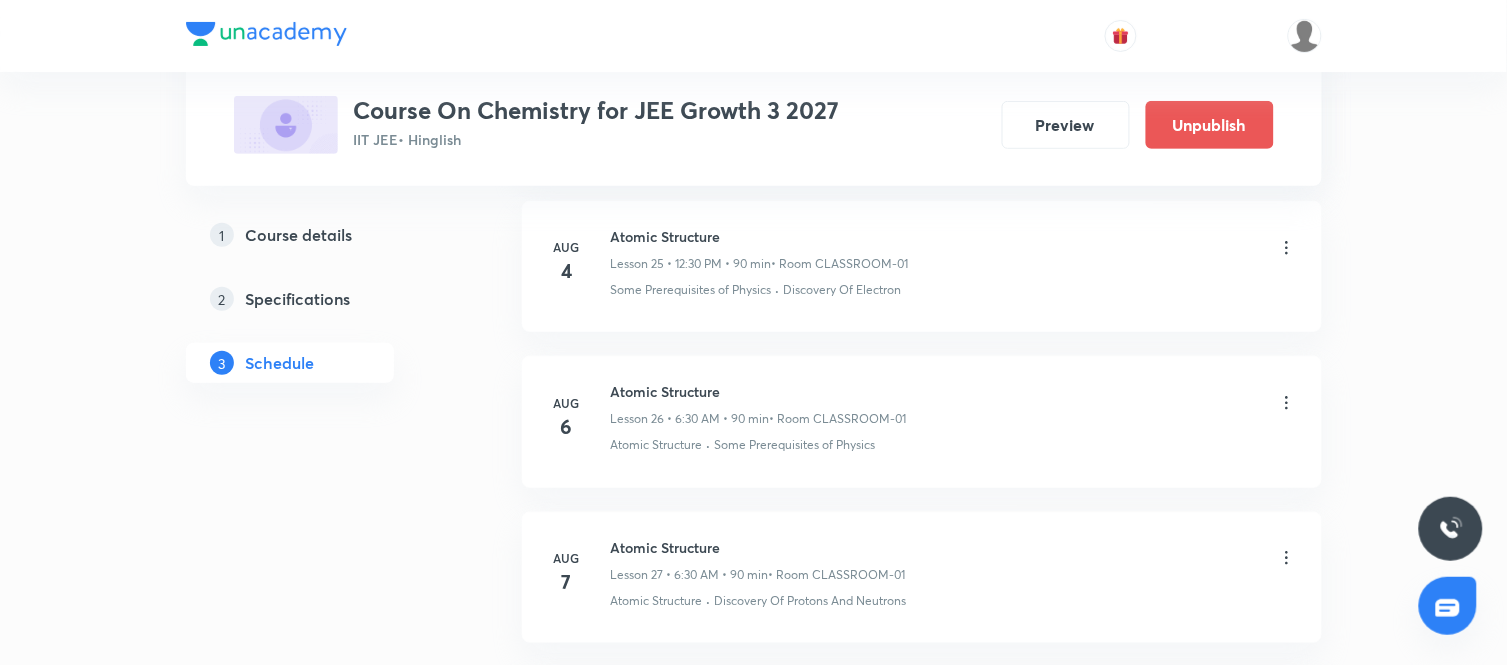 click 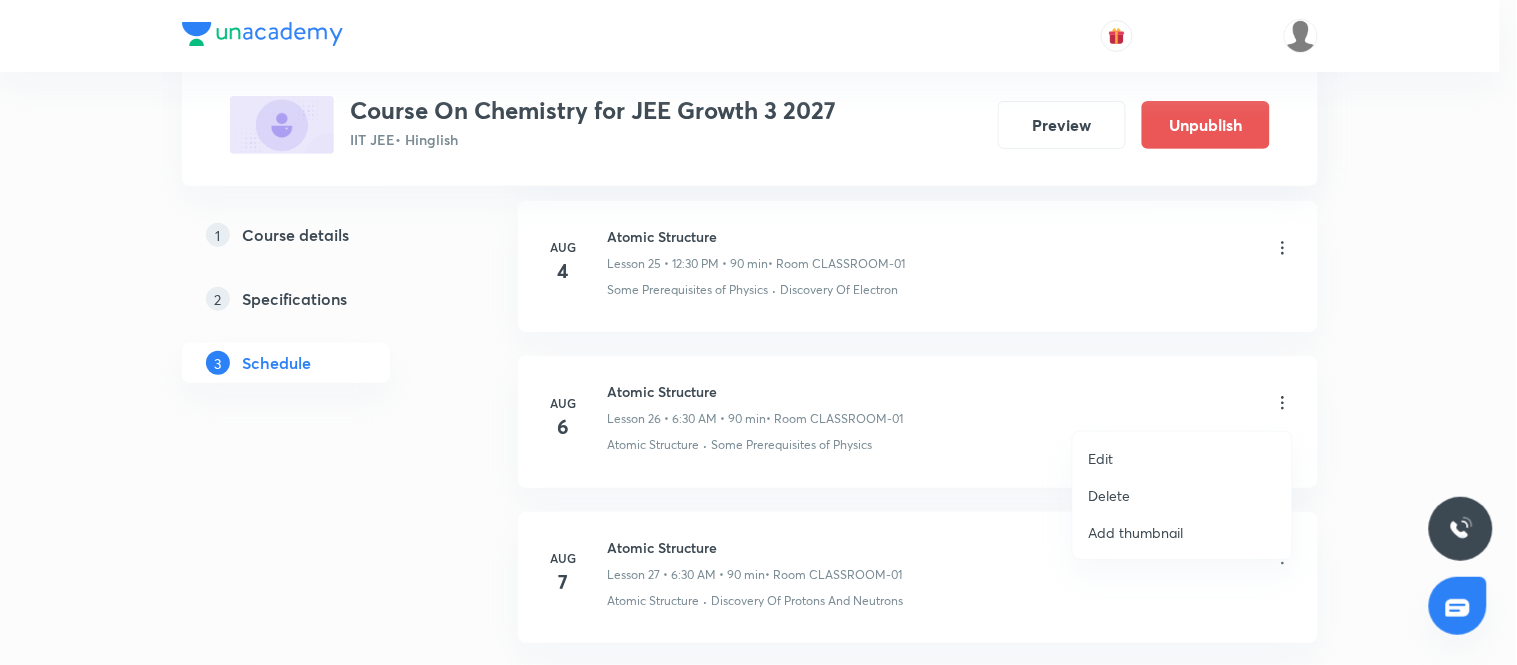 click on "Edit" at bounding box center [1182, 458] 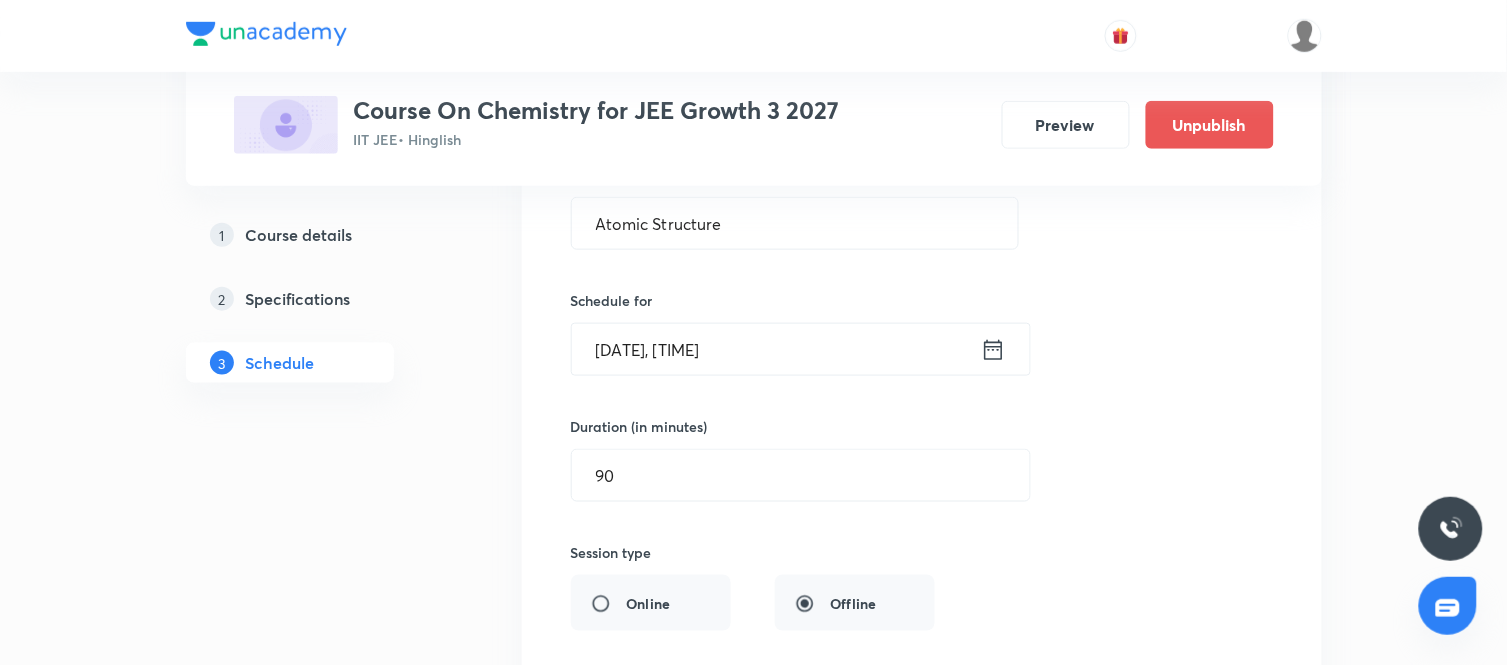 scroll, scrollTop: 4275, scrollLeft: 0, axis: vertical 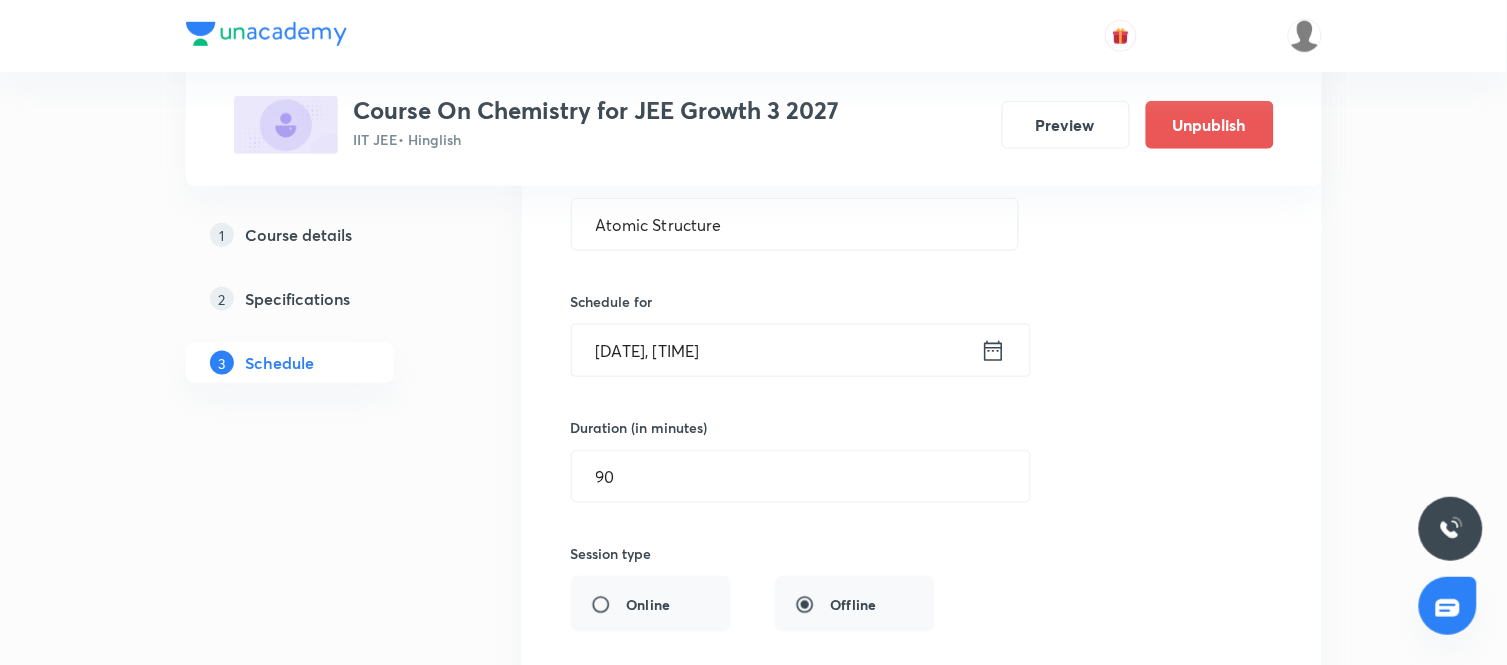 click 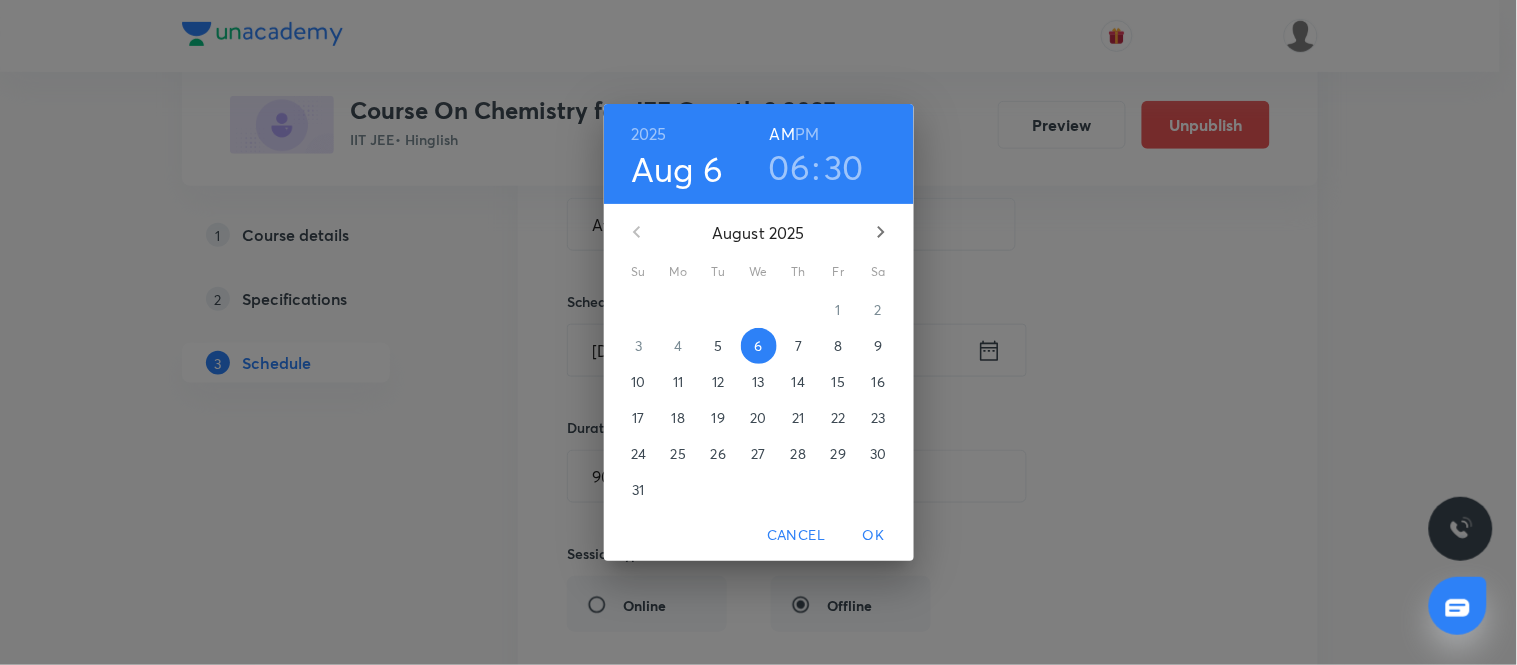click on "PM" at bounding box center (807, 134) 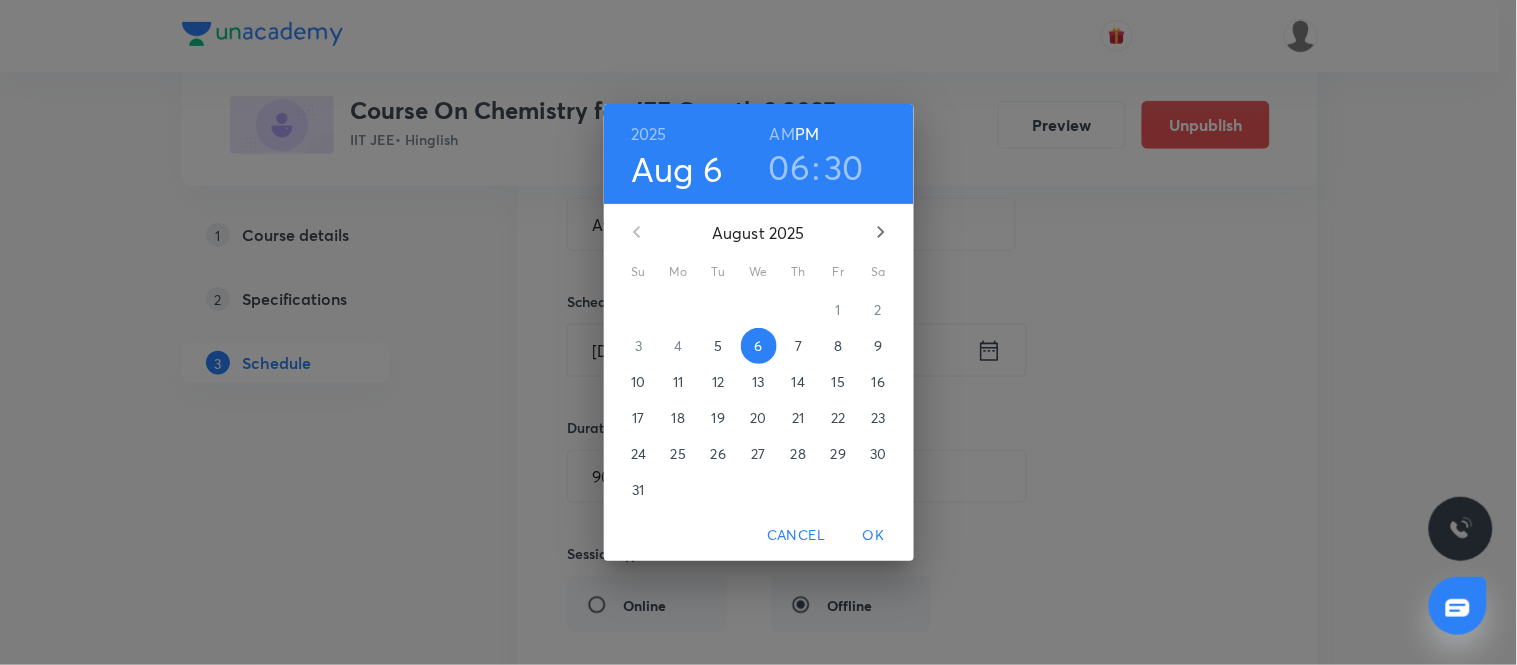 click on "06" at bounding box center [790, 167] 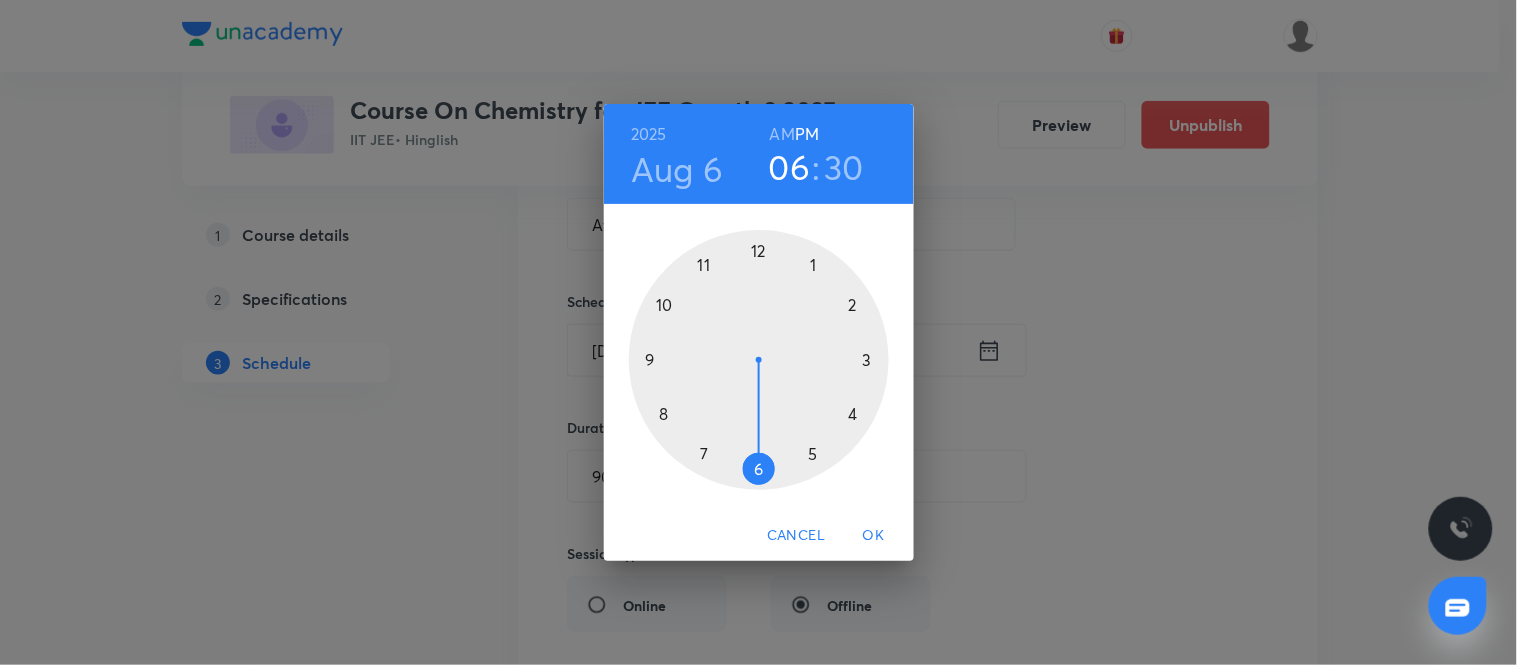 click at bounding box center (759, 360) 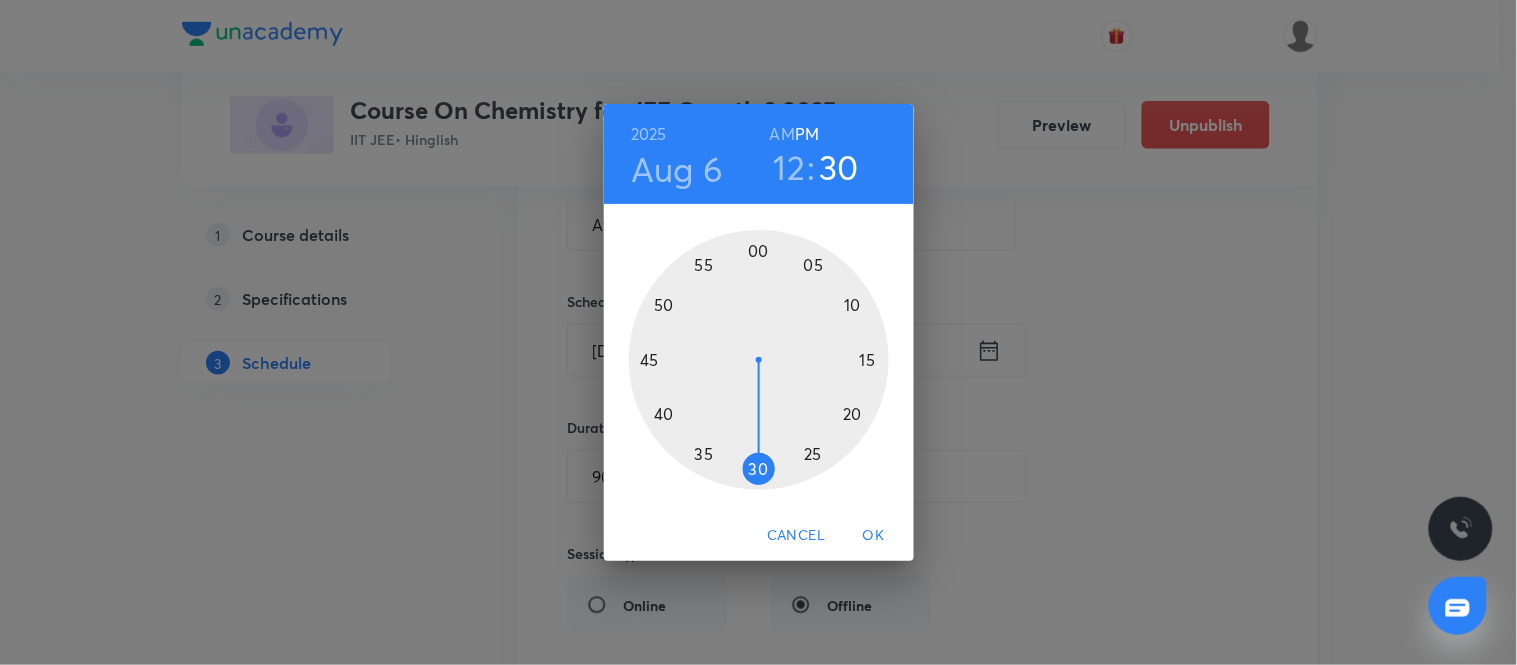 click on "OK" at bounding box center (874, 535) 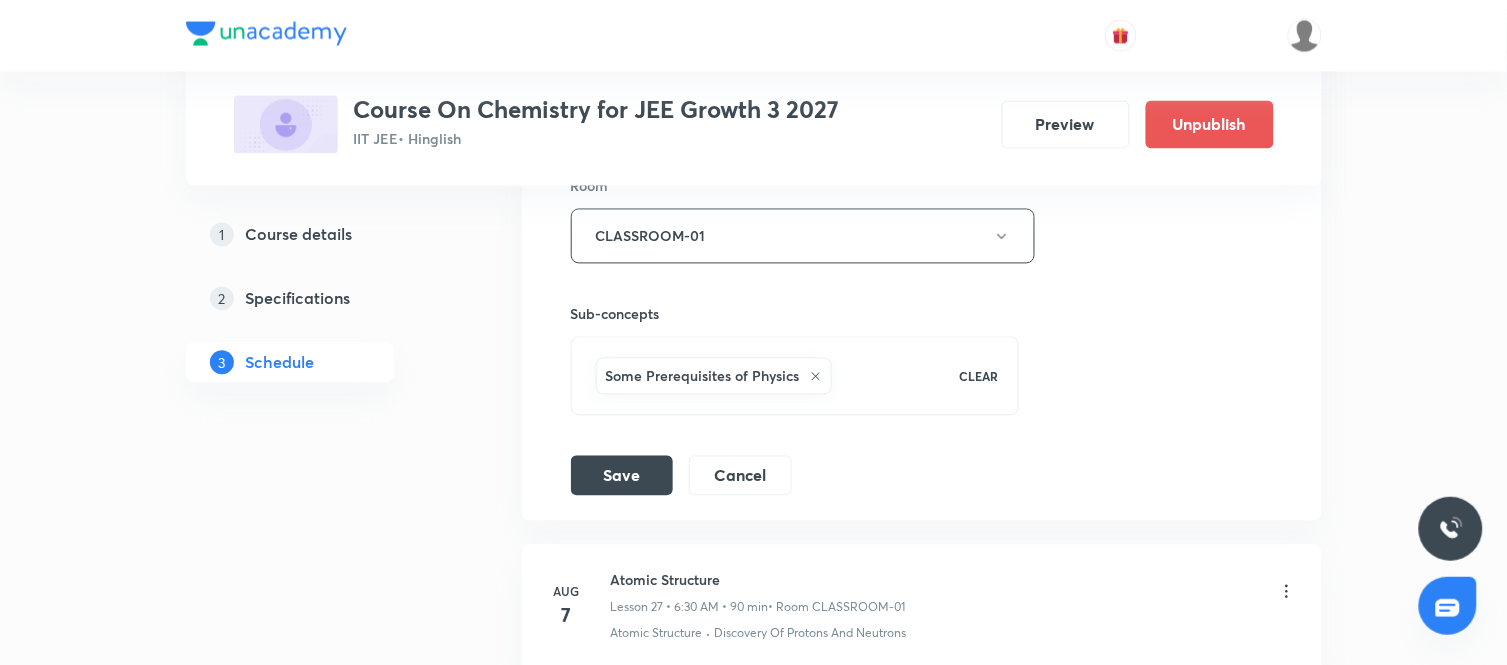 scroll, scrollTop: 4776, scrollLeft: 0, axis: vertical 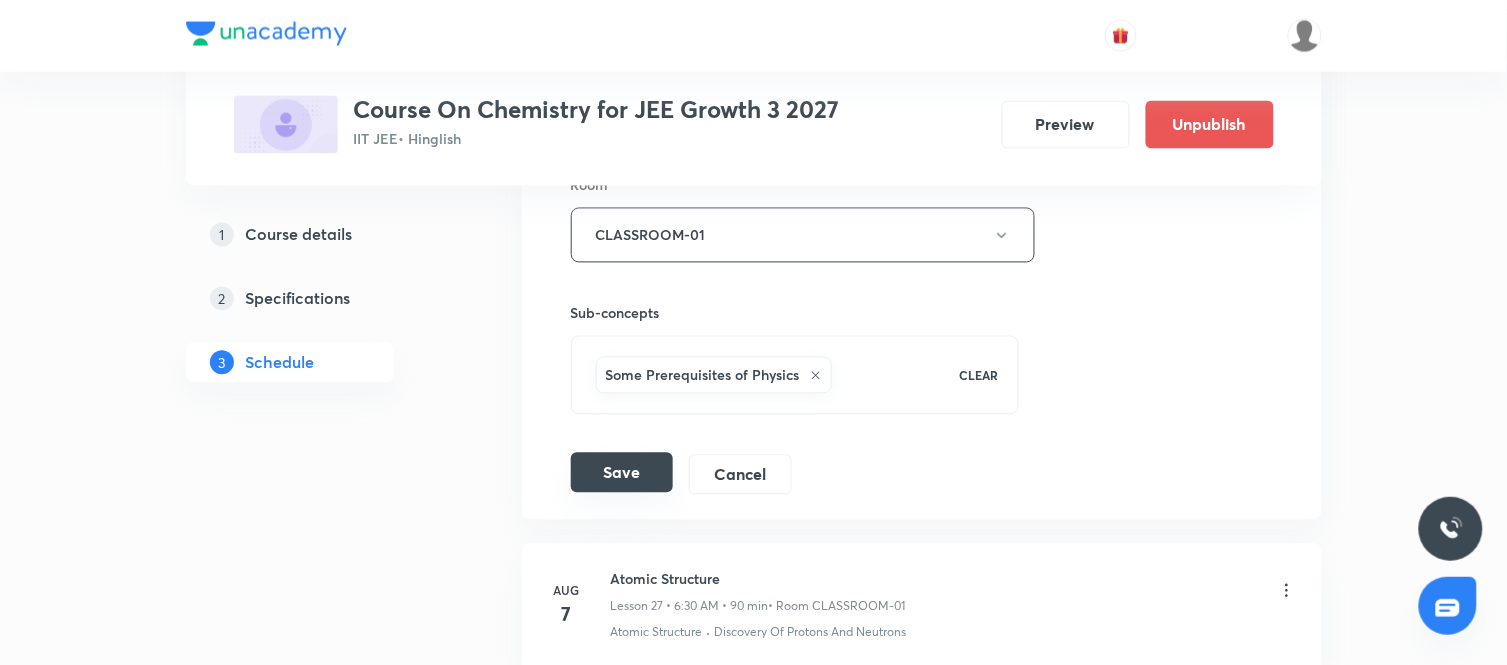click on "Save" at bounding box center (622, 473) 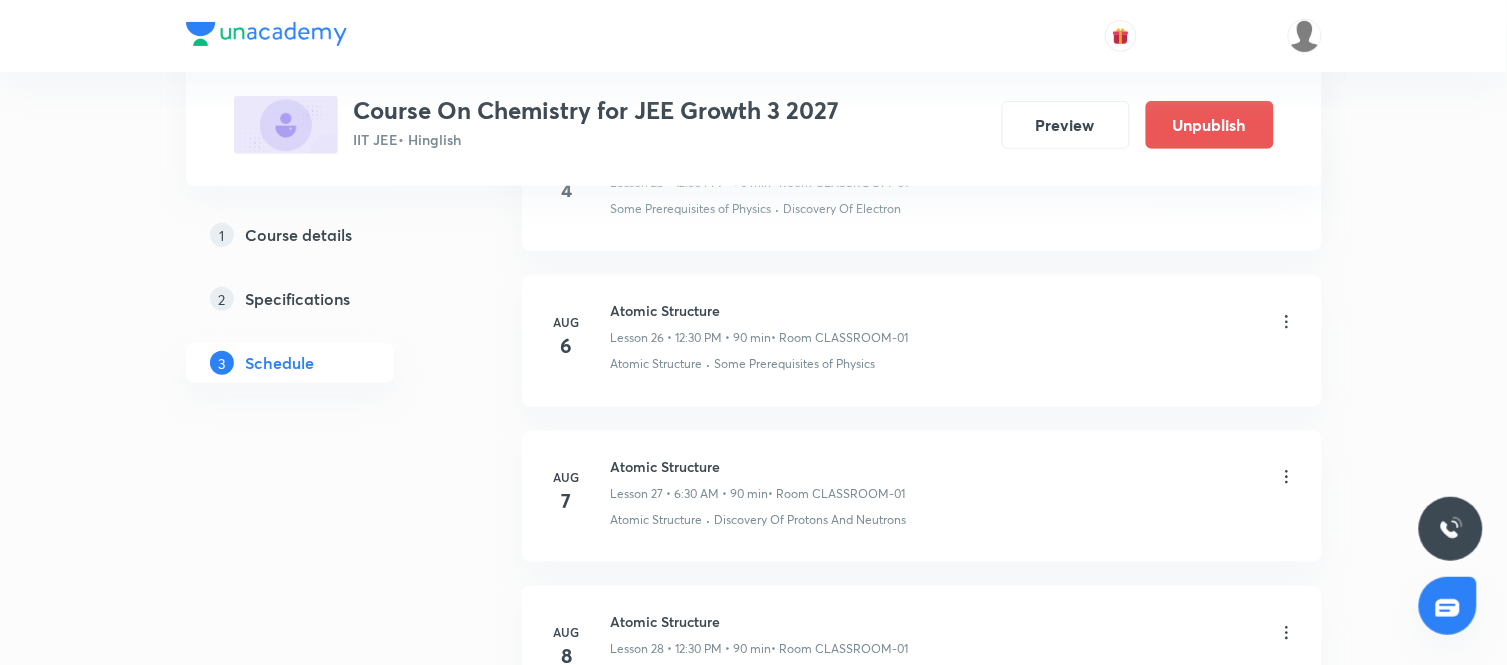 scroll, scrollTop: 4120, scrollLeft: 0, axis: vertical 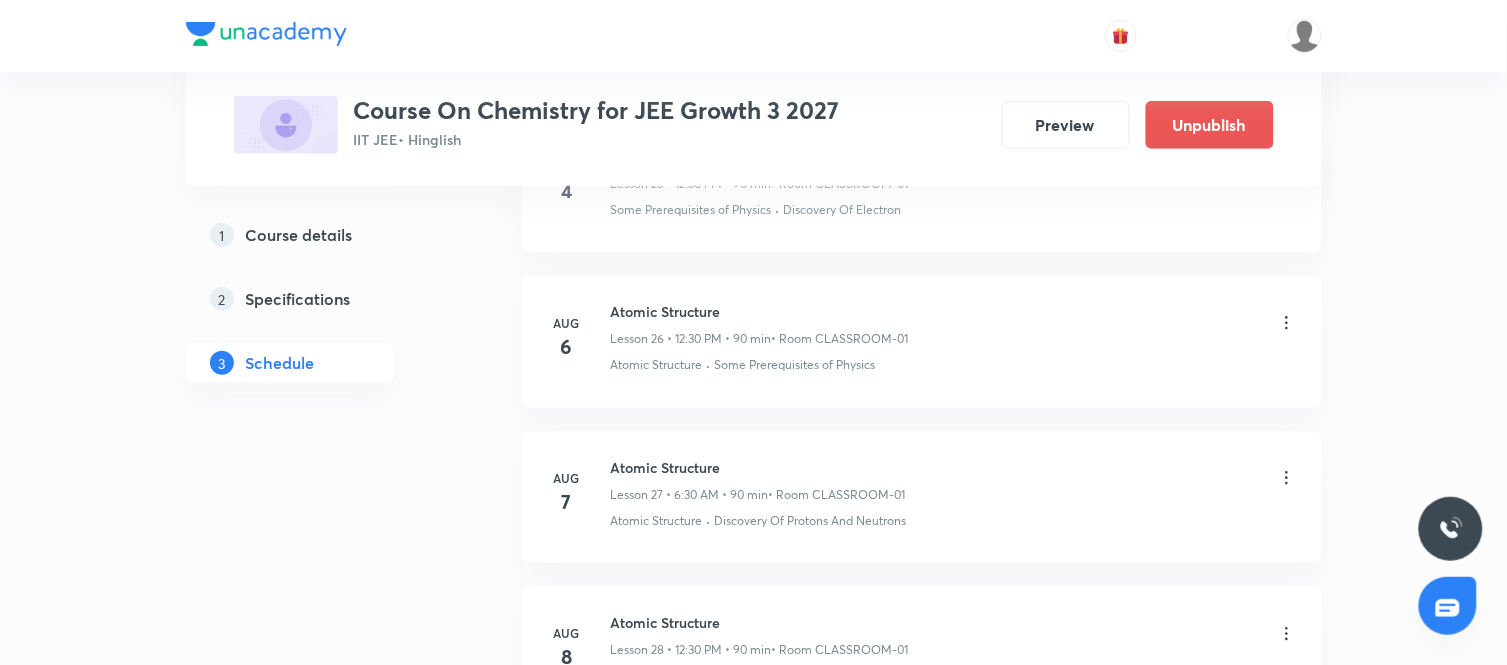 click 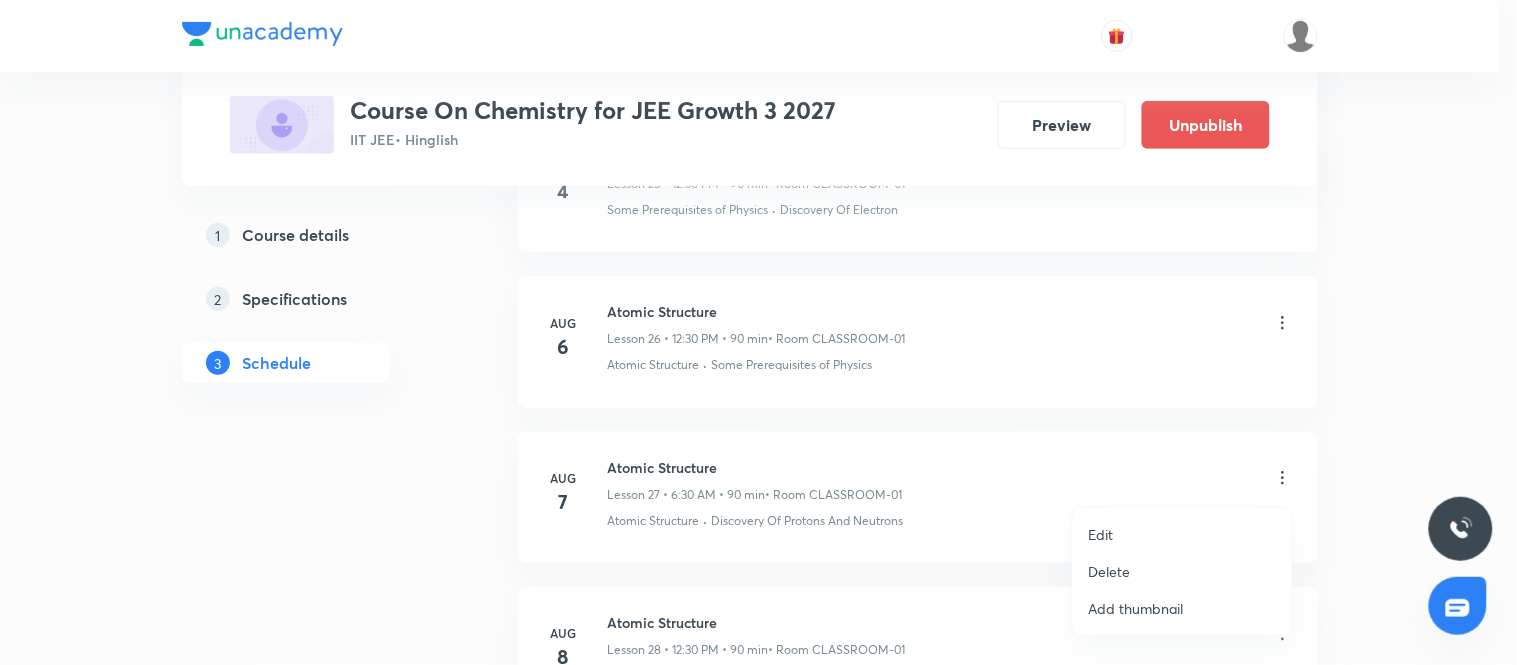 click on "Edit" at bounding box center (1101, 534) 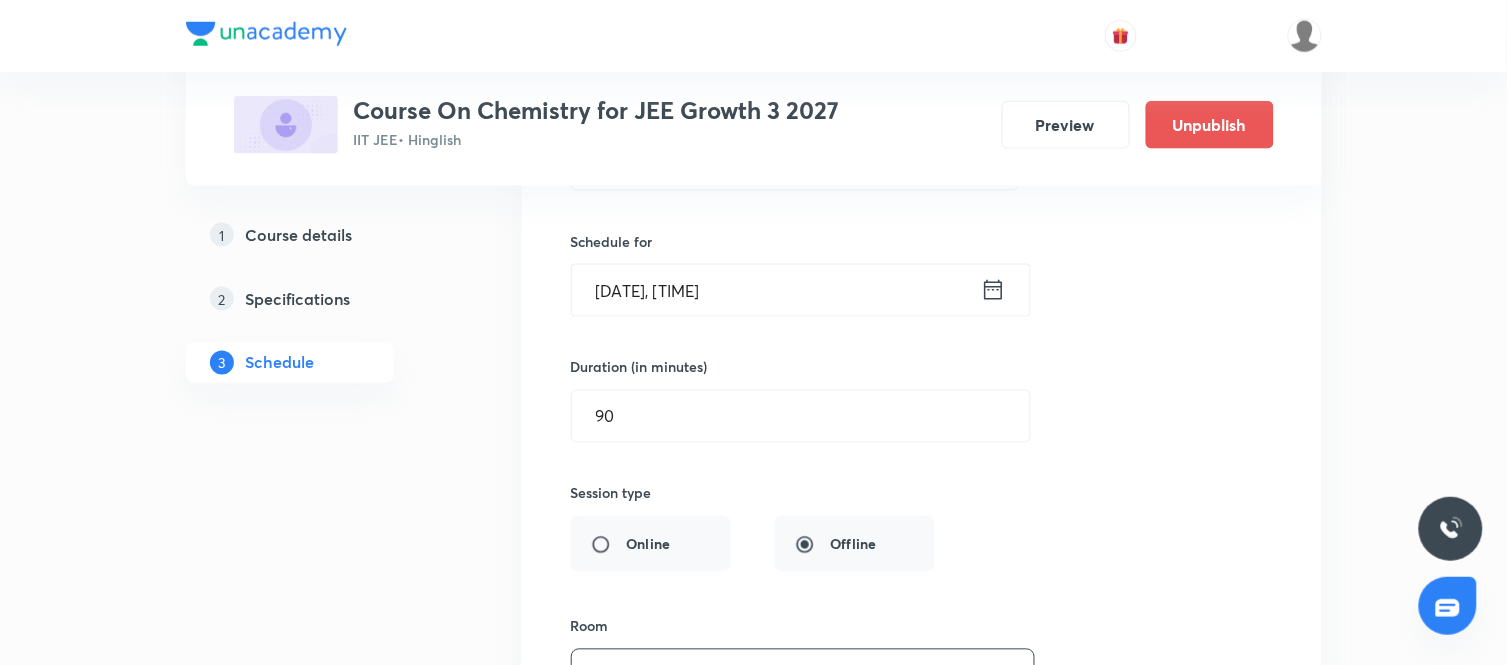 scroll, scrollTop: 4488, scrollLeft: 0, axis: vertical 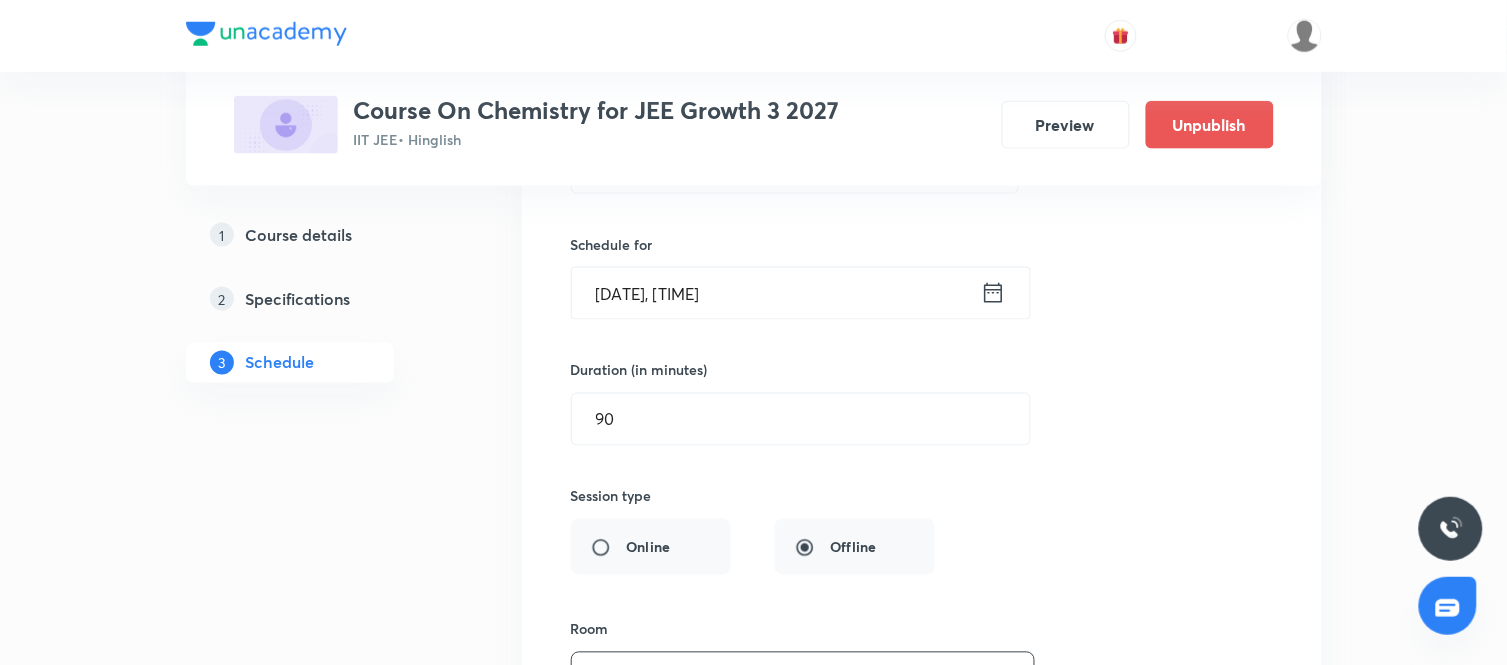 click on "Aug 7, 2025, 6:30 AM ​" at bounding box center (801, 293) 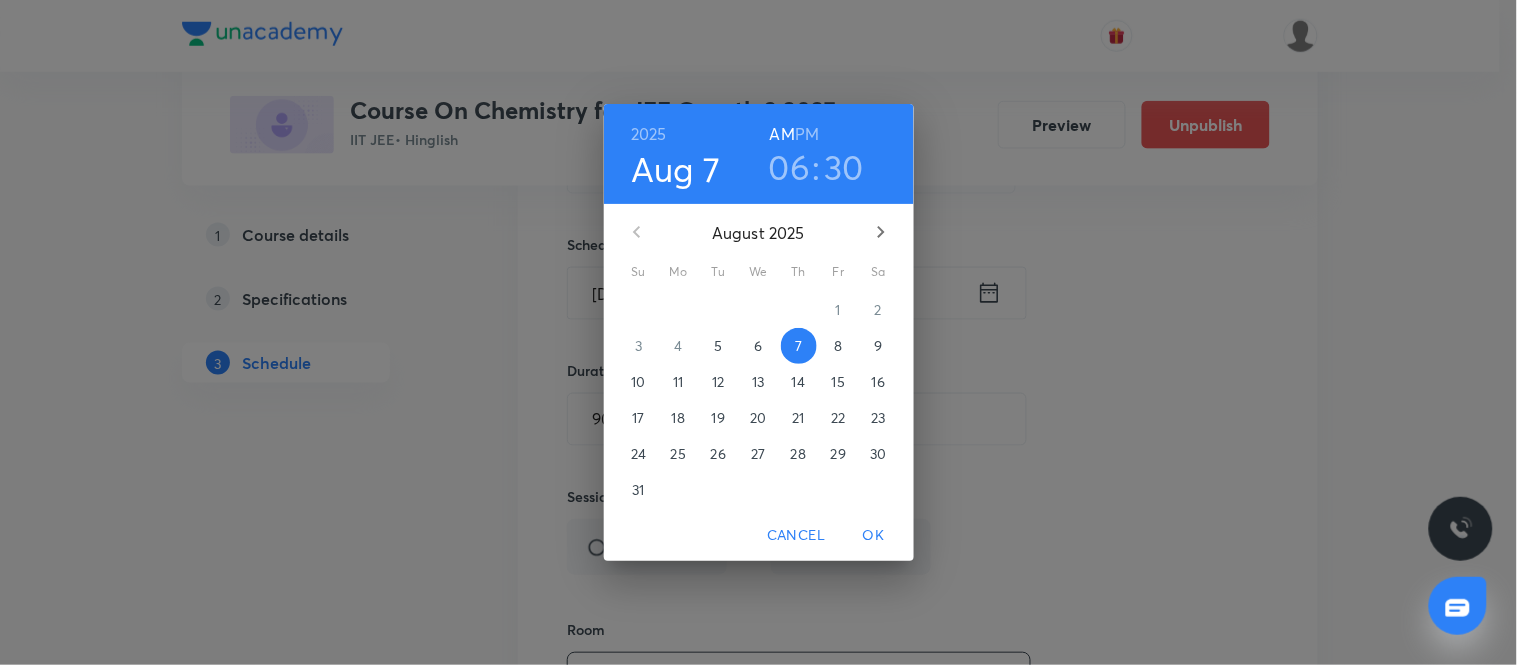 click on "PM" at bounding box center (807, 134) 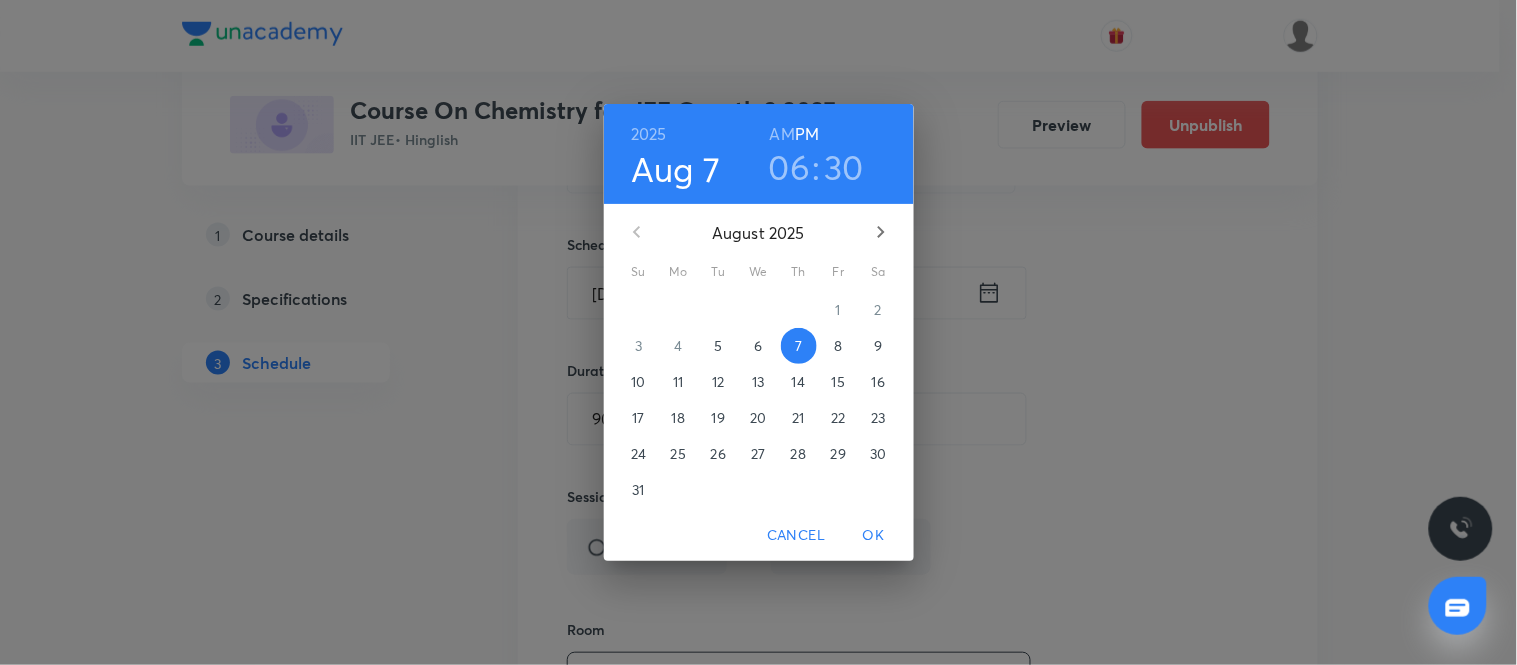 click on "06" at bounding box center [790, 167] 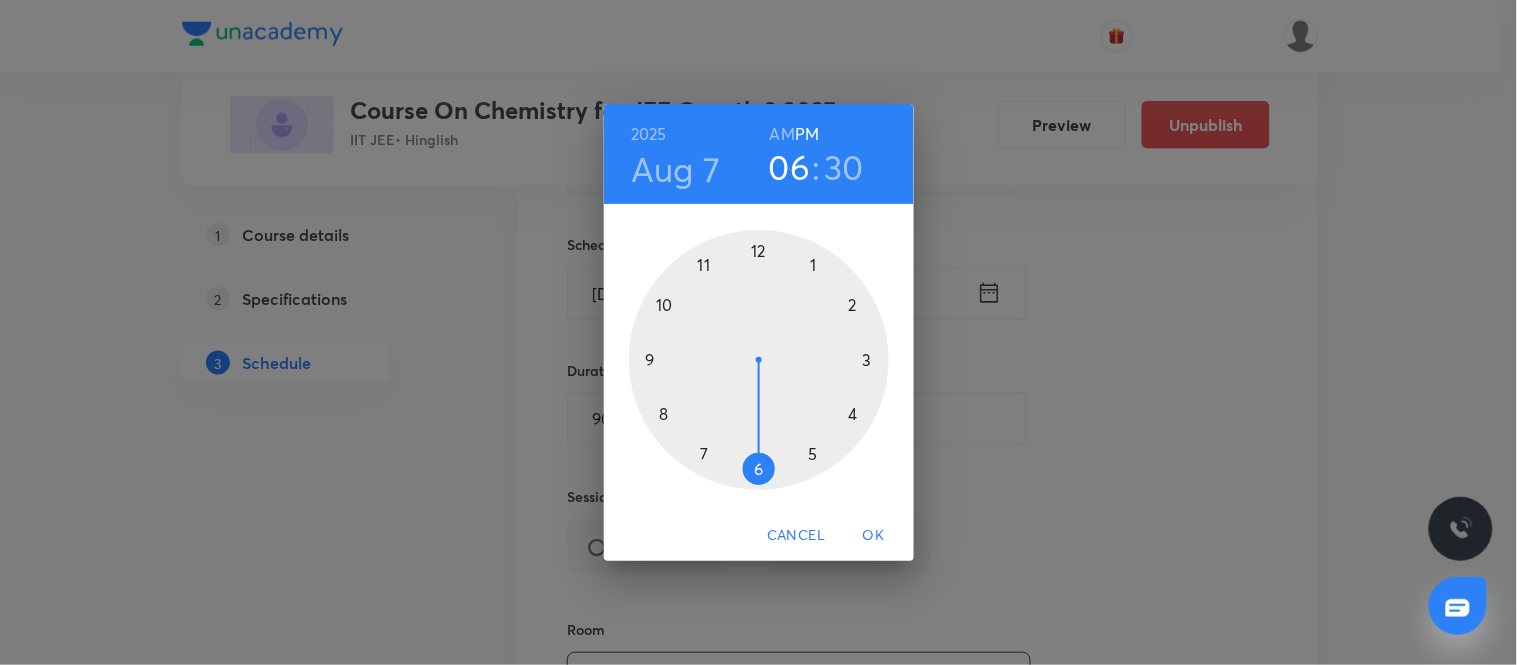 click at bounding box center [759, 360] 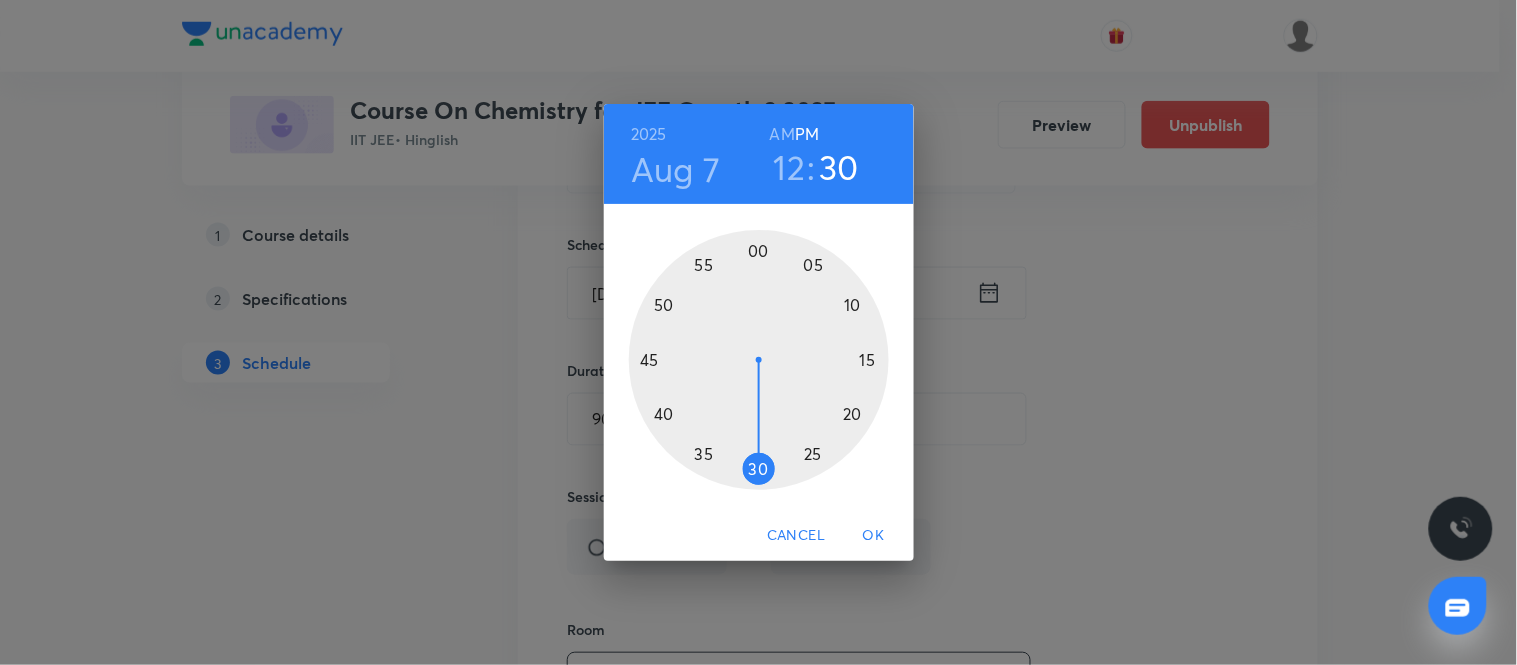 click on "OK" at bounding box center (874, 535) 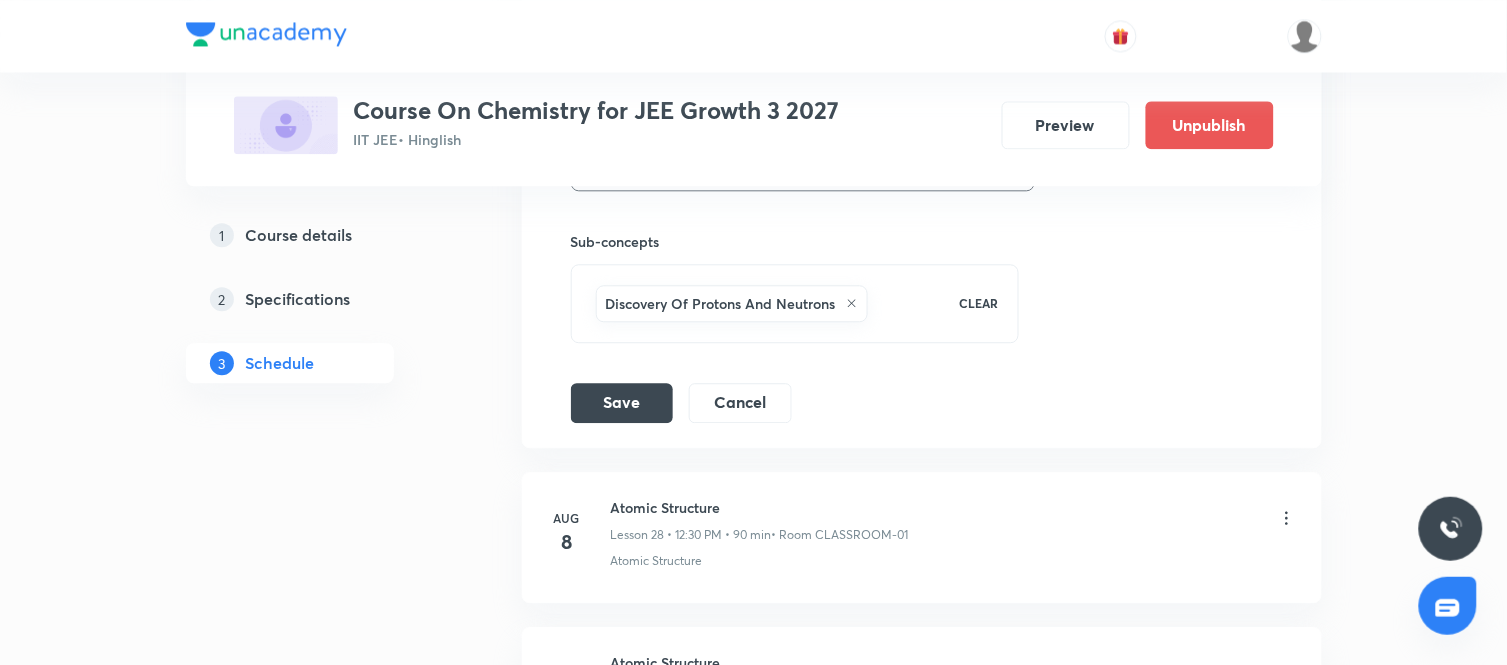 scroll, scrollTop: 5017, scrollLeft: 0, axis: vertical 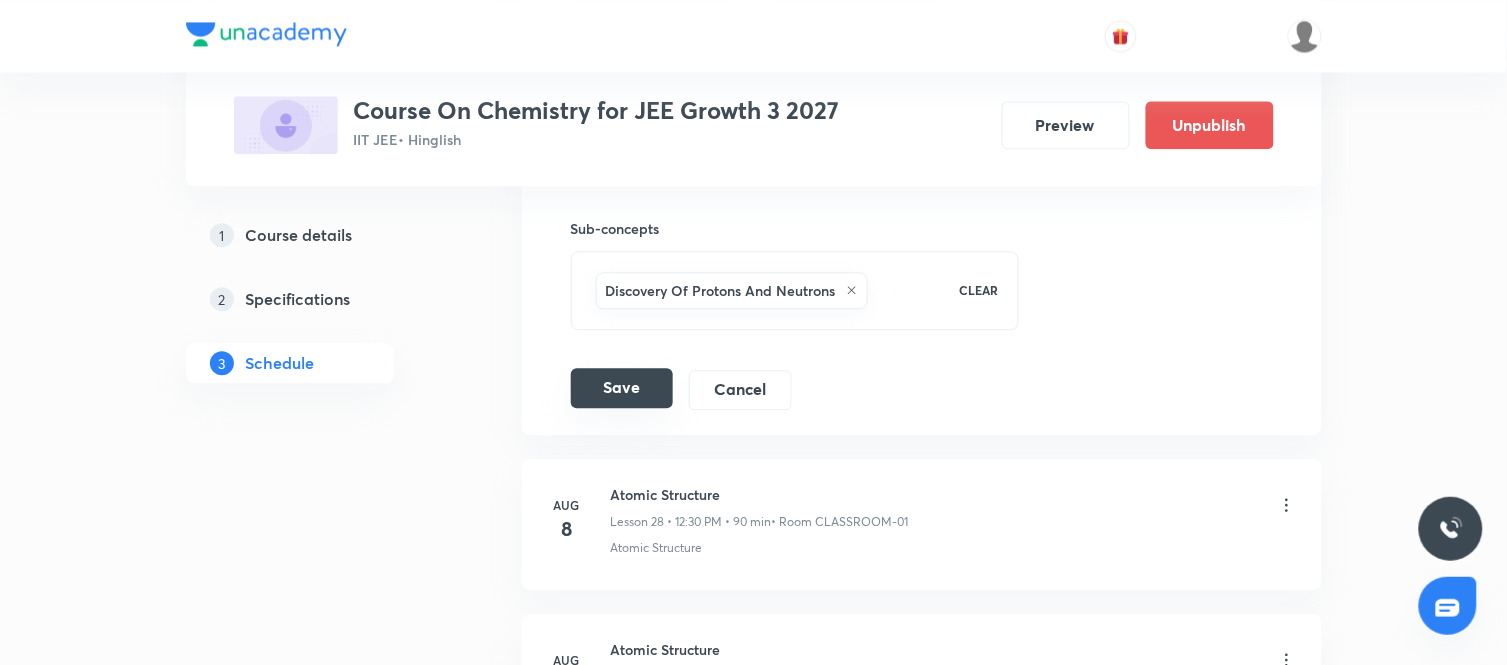 click on "Save" at bounding box center [622, 388] 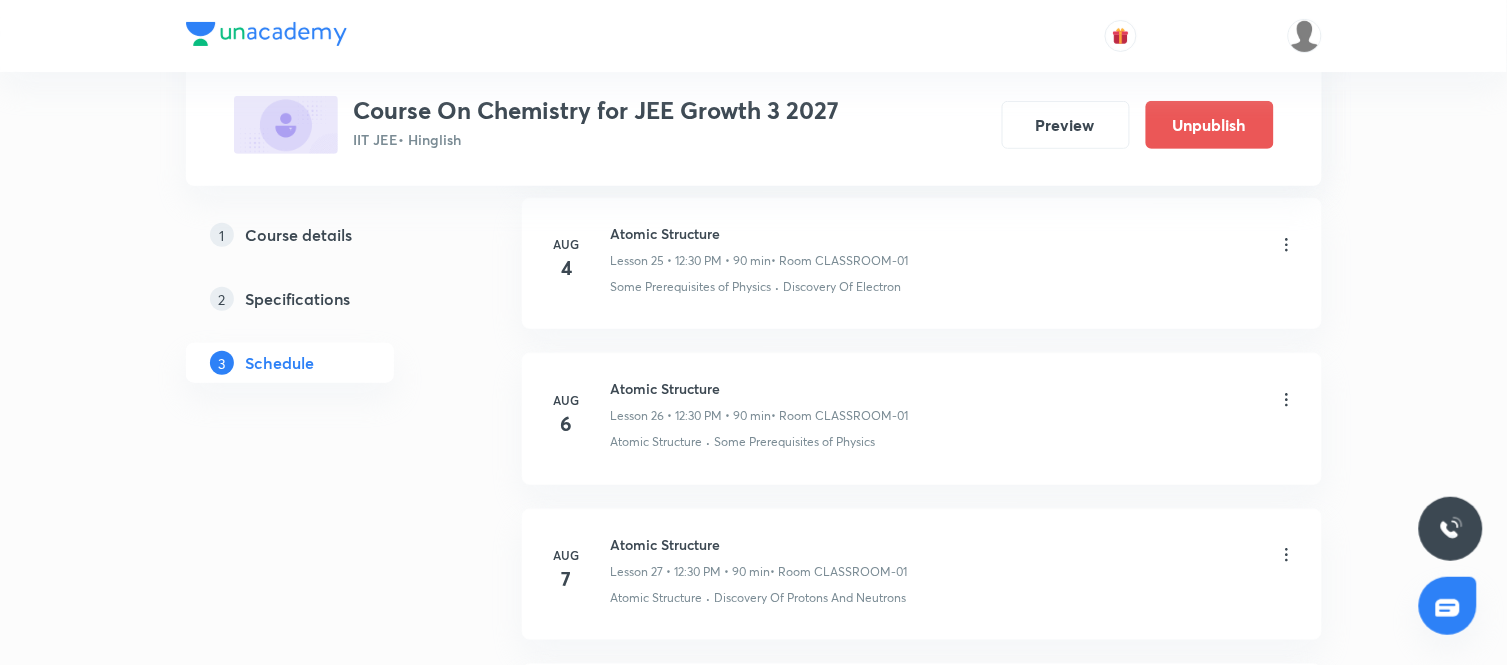 scroll, scrollTop: 4042, scrollLeft: 0, axis: vertical 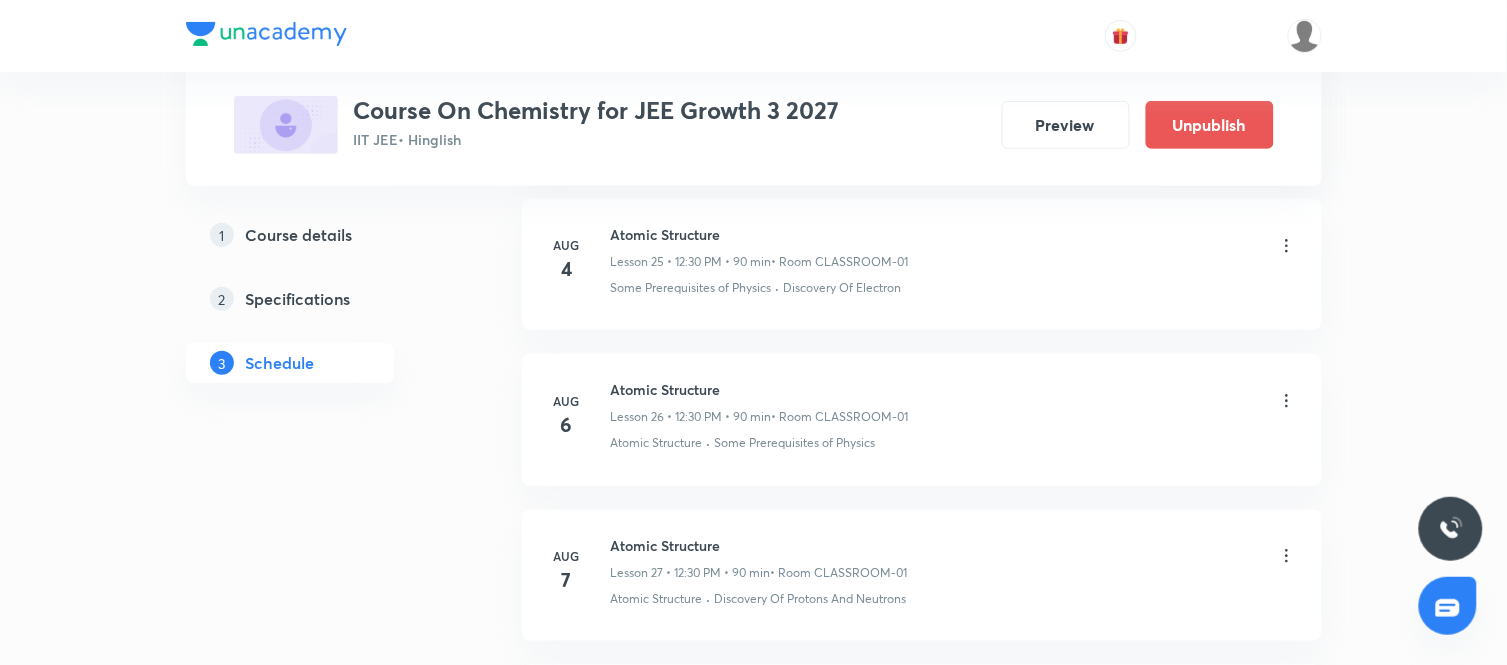 click on "Atomic Structure" at bounding box center (760, 389) 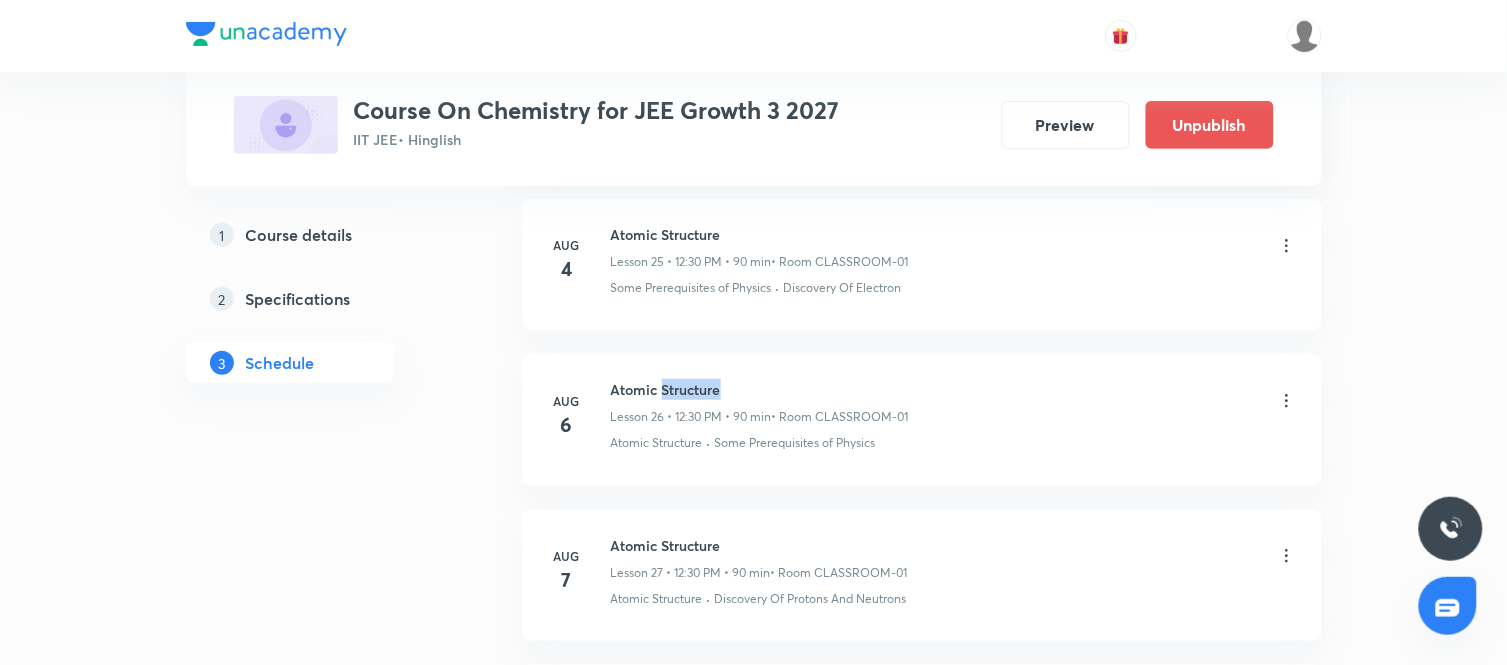 click on "Atomic Structure" at bounding box center (760, 389) 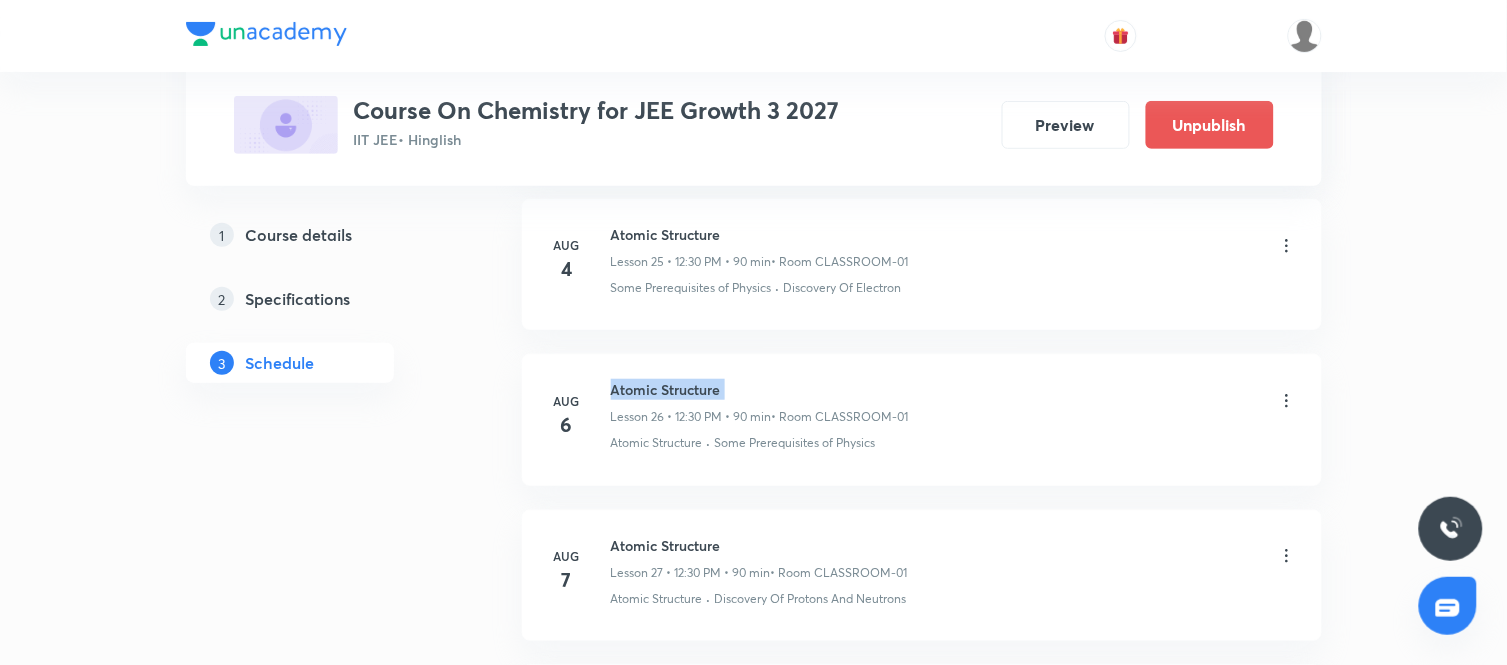 click on "Atomic Structure" at bounding box center (760, 389) 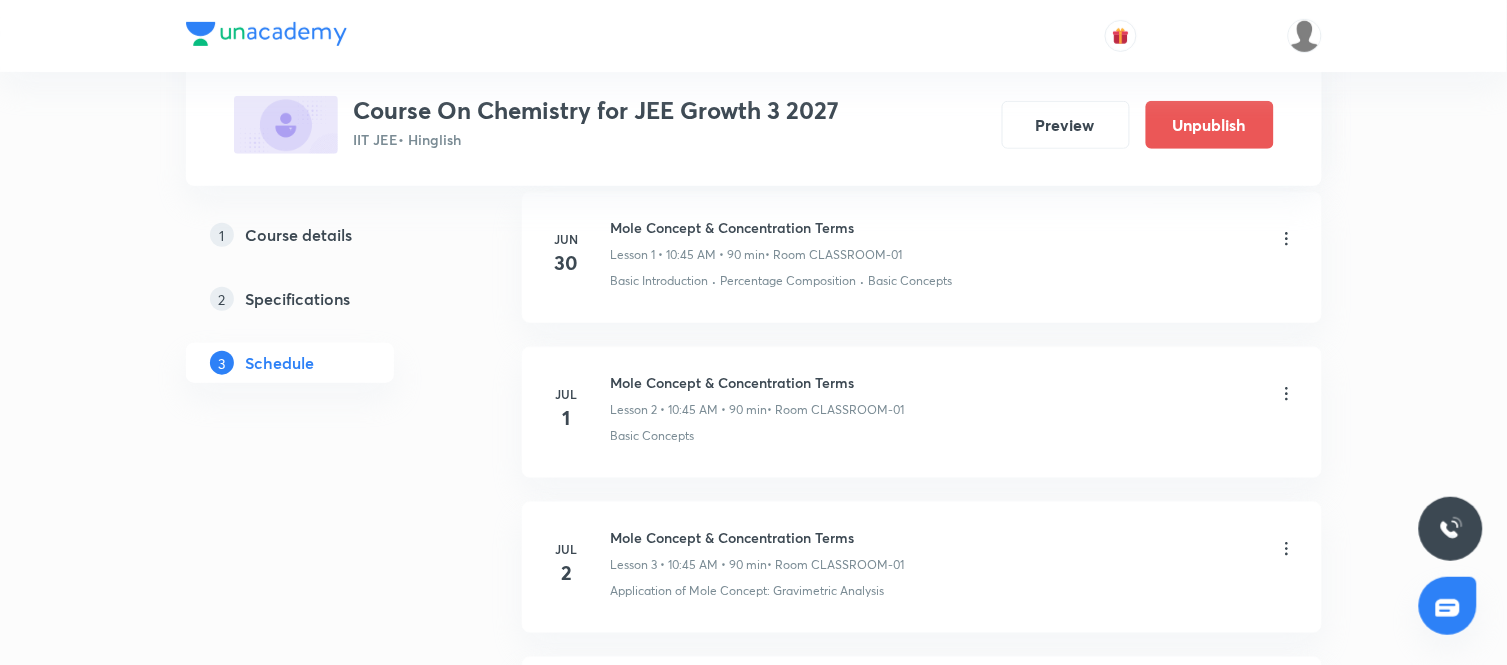 scroll, scrollTop: 0, scrollLeft: 0, axis: both 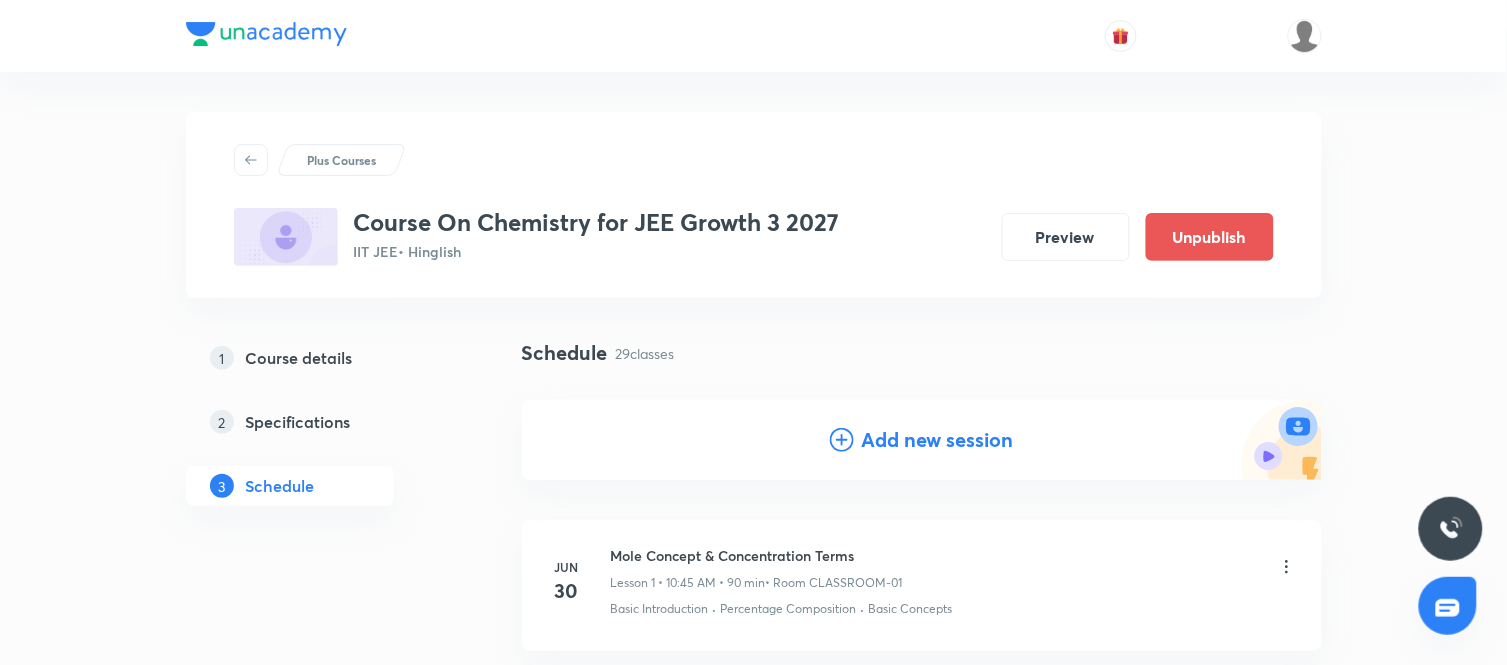 click on "Add new session" at bounding box center (938, 440) 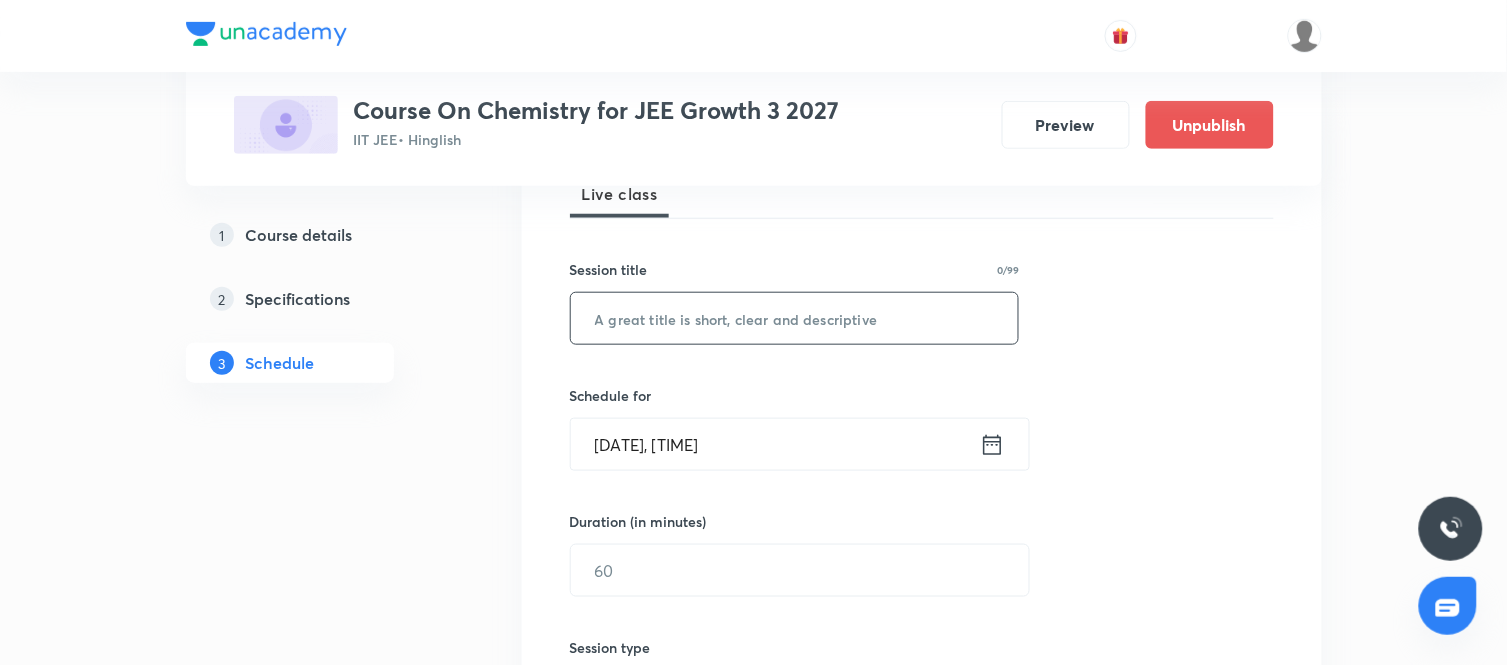 scroll, scrollTop: 310, scrollLeft: 0, axis: vertical 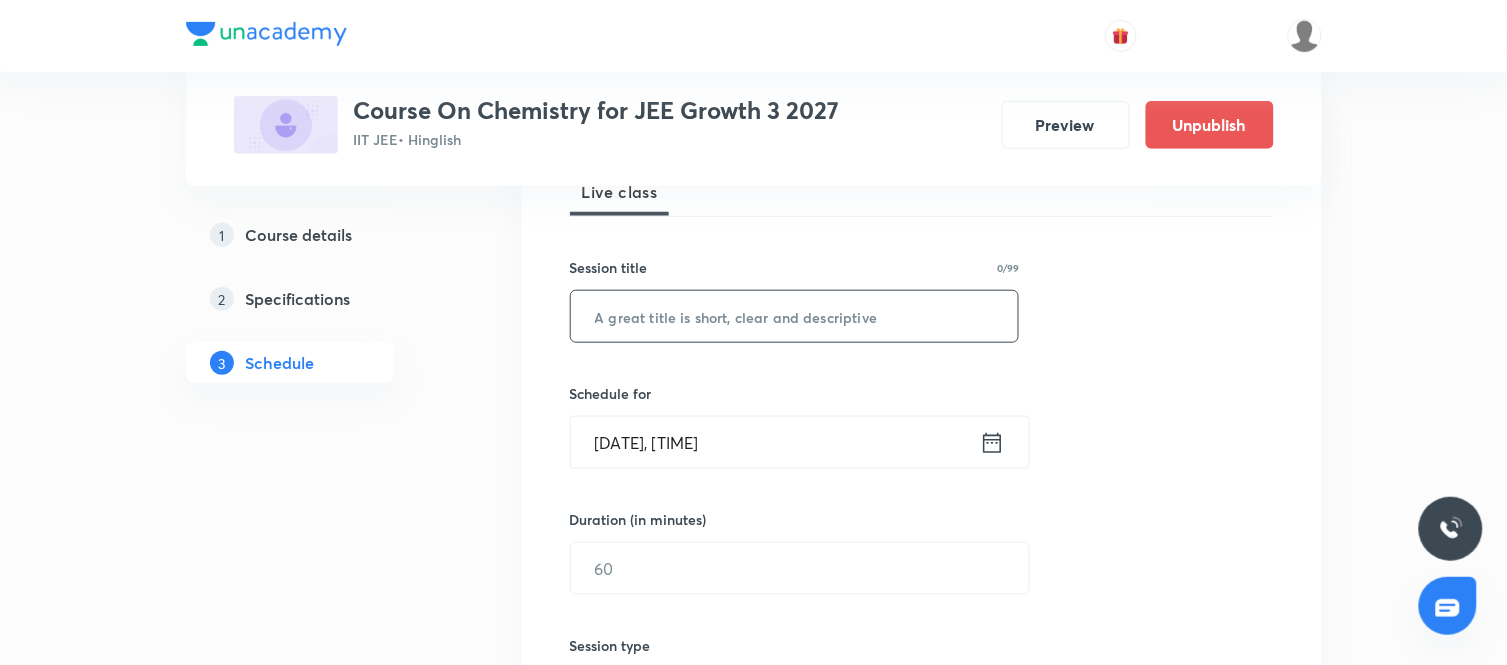 click at bounding box center (795, 316) 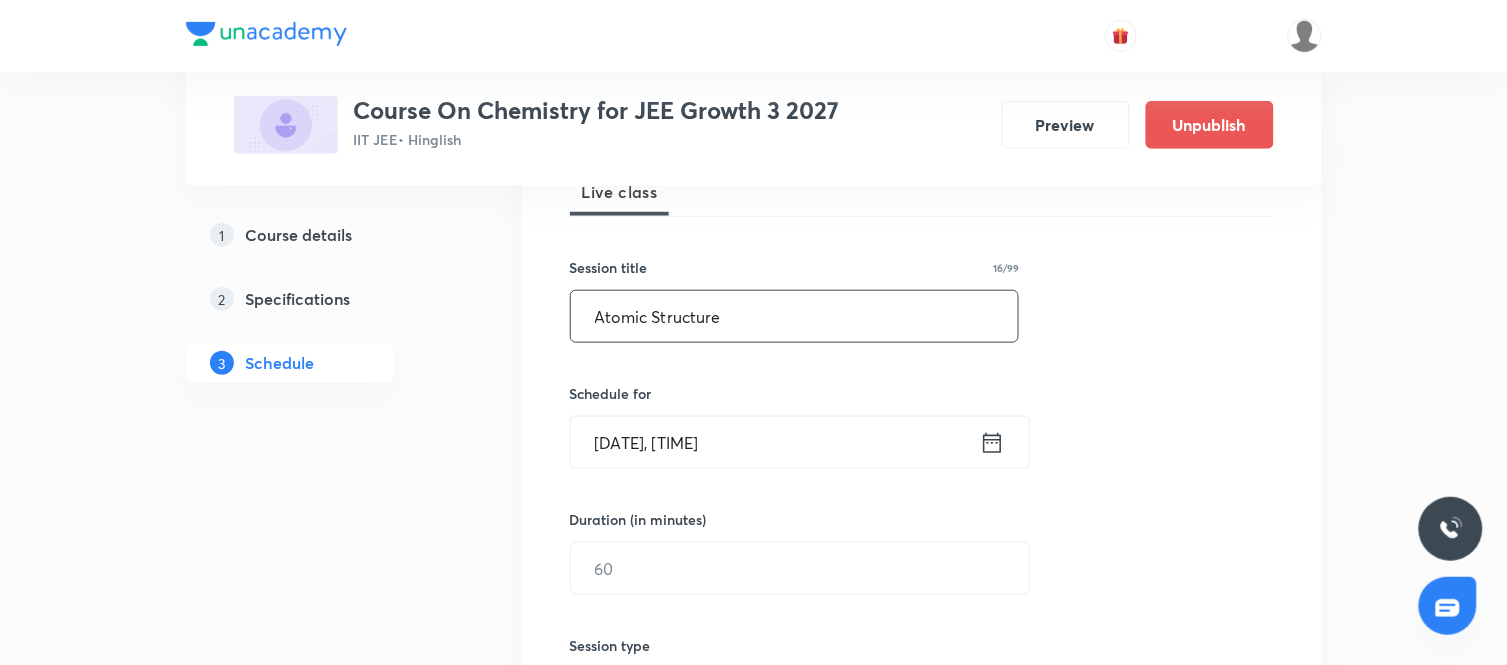 type on "Atomic Structure" 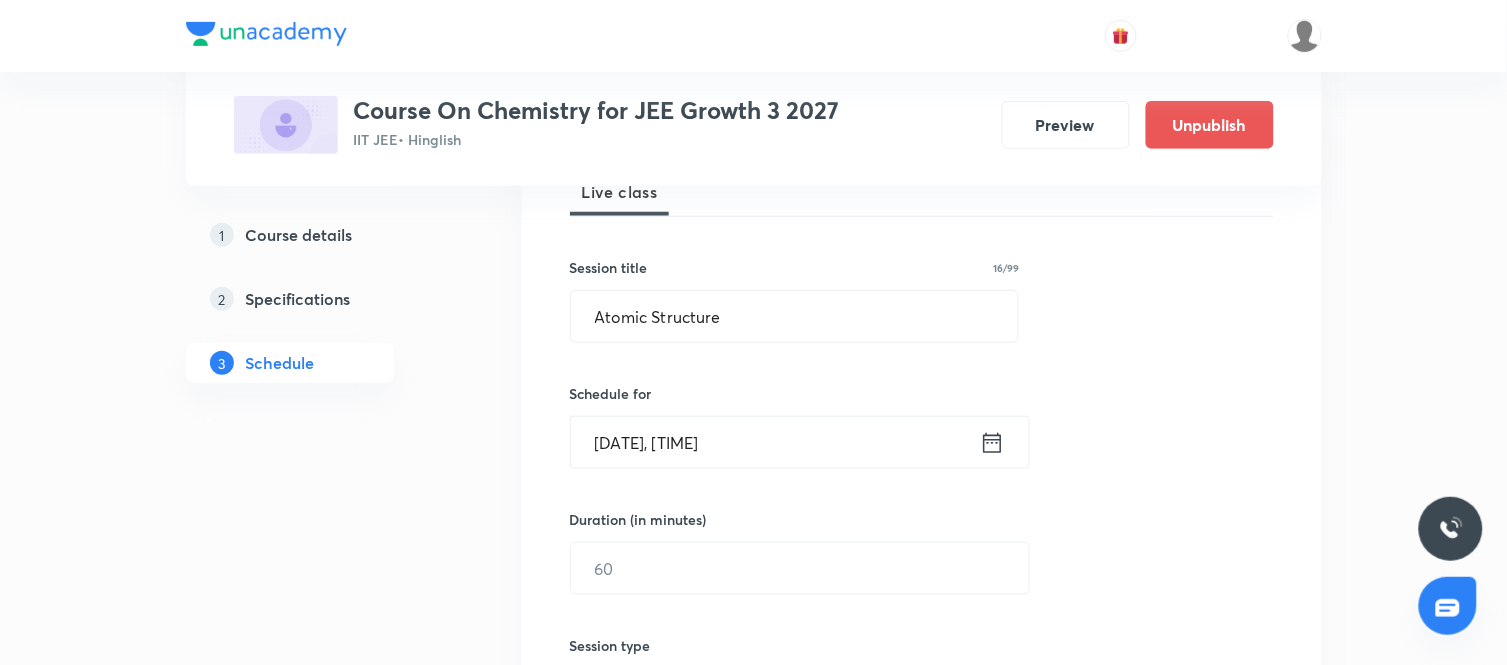 click 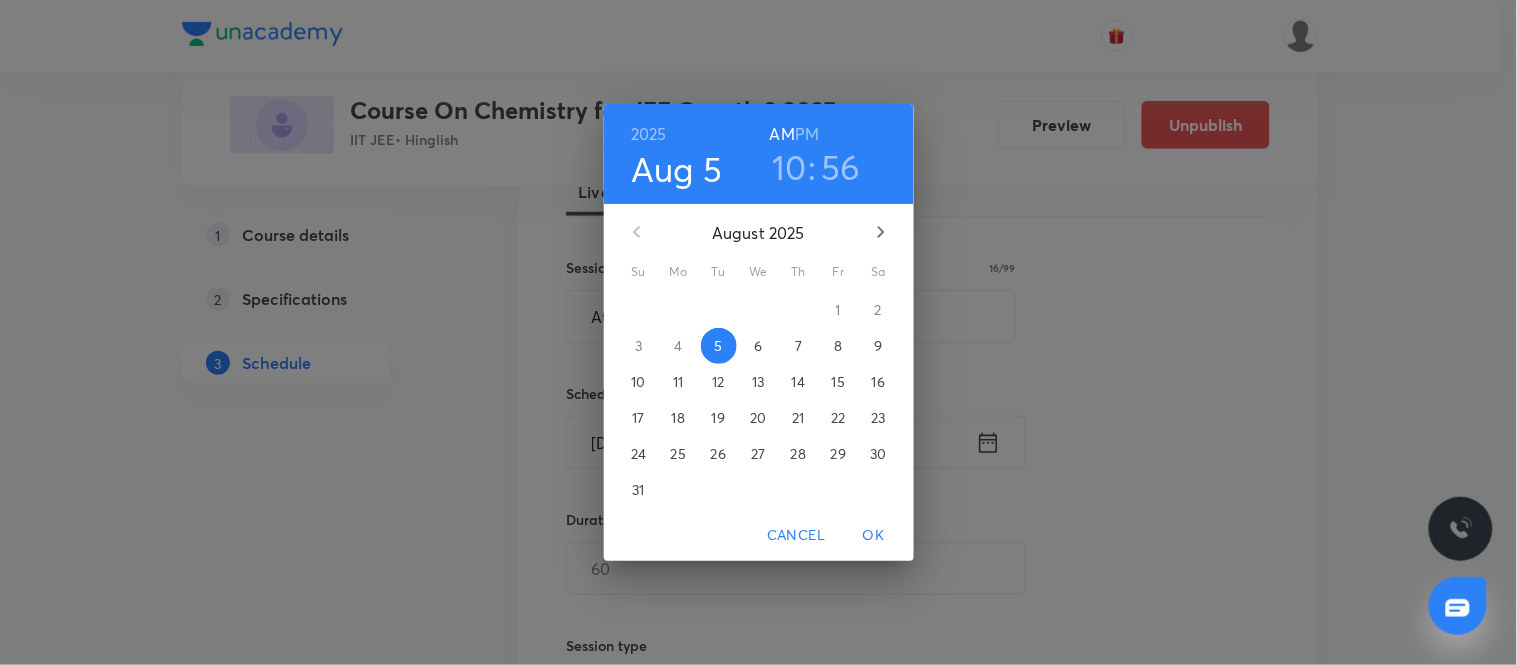 click on "PM" at bounding box center (807, 134) 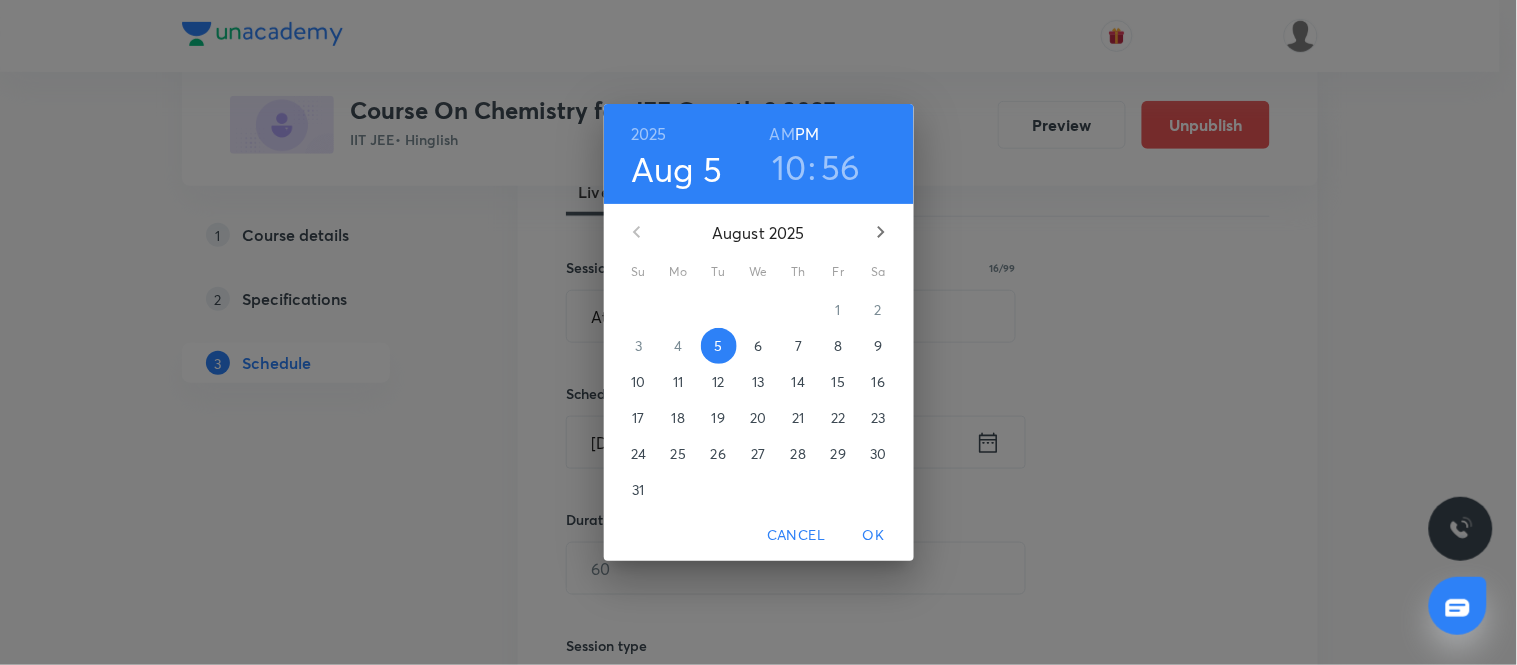 click on "10" at bounding box center (789, 167) 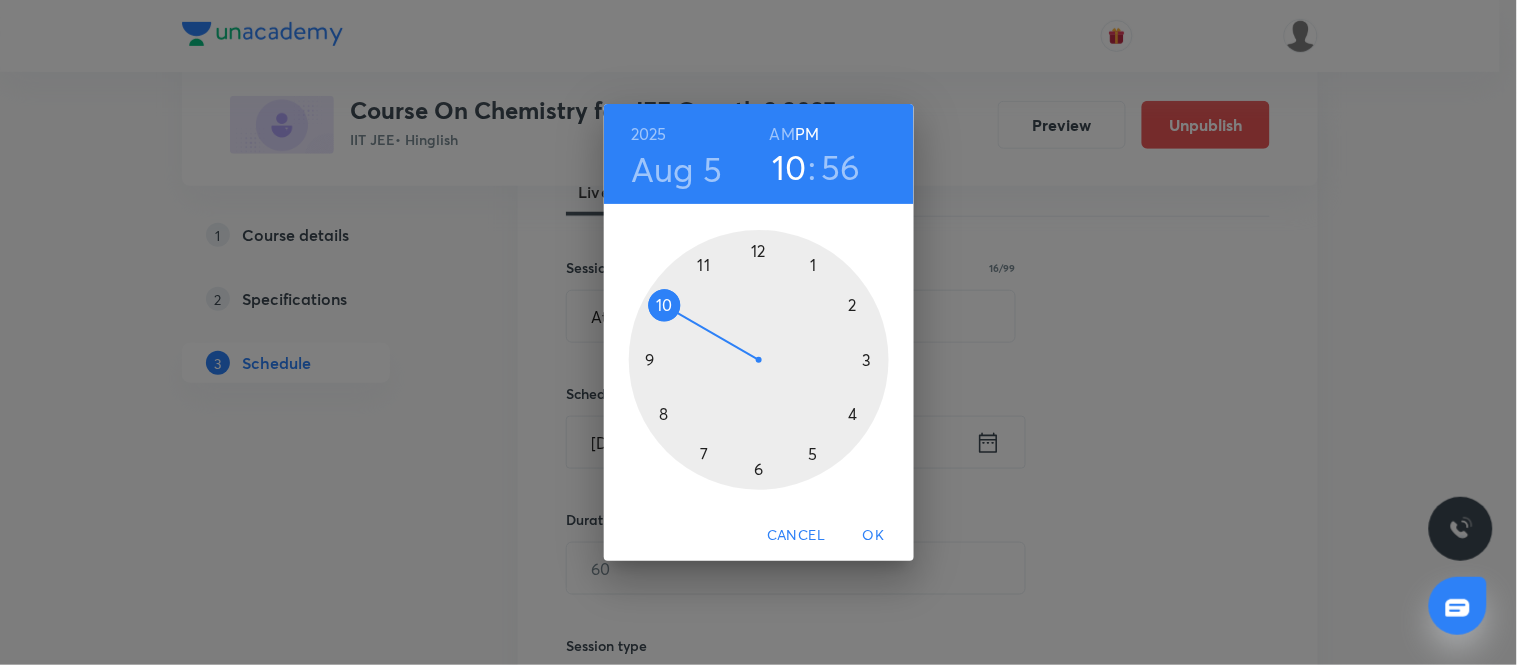 click at bounding box center (759, 360) 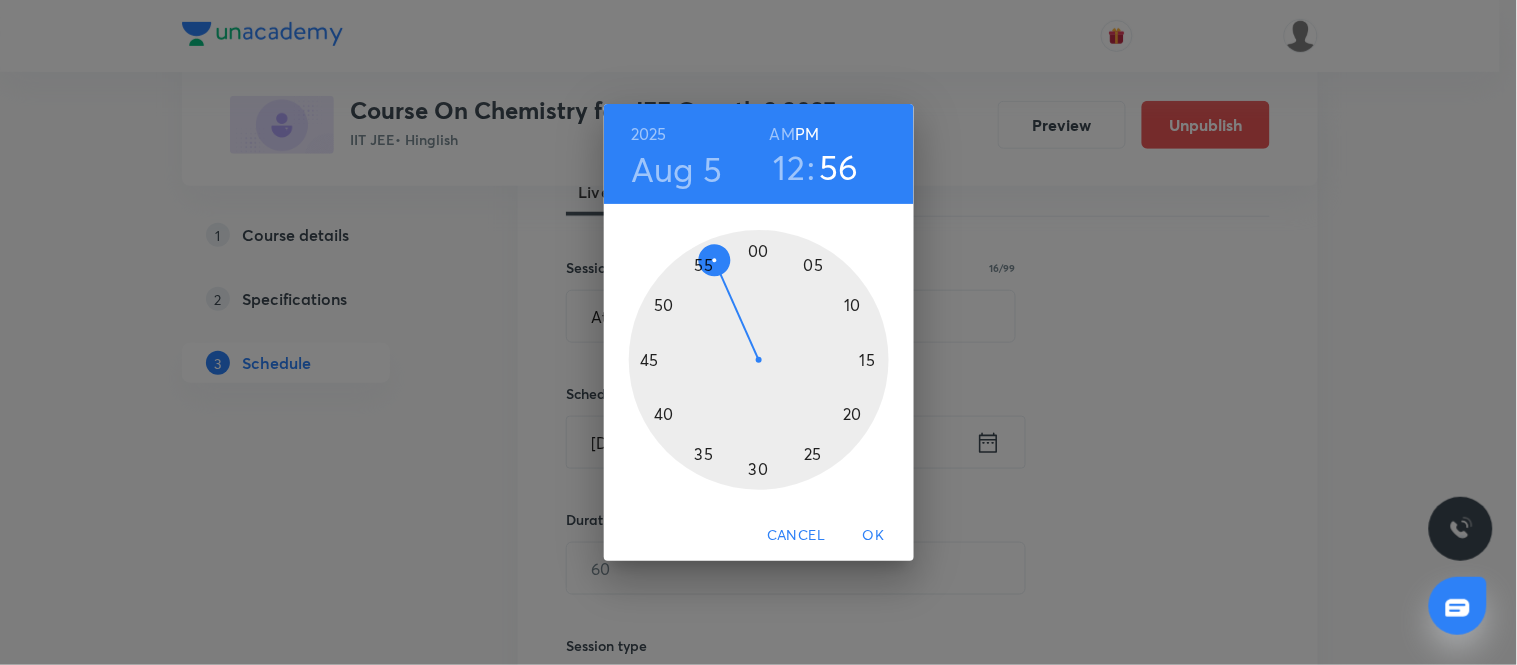 click at bounding box center (759, 360) 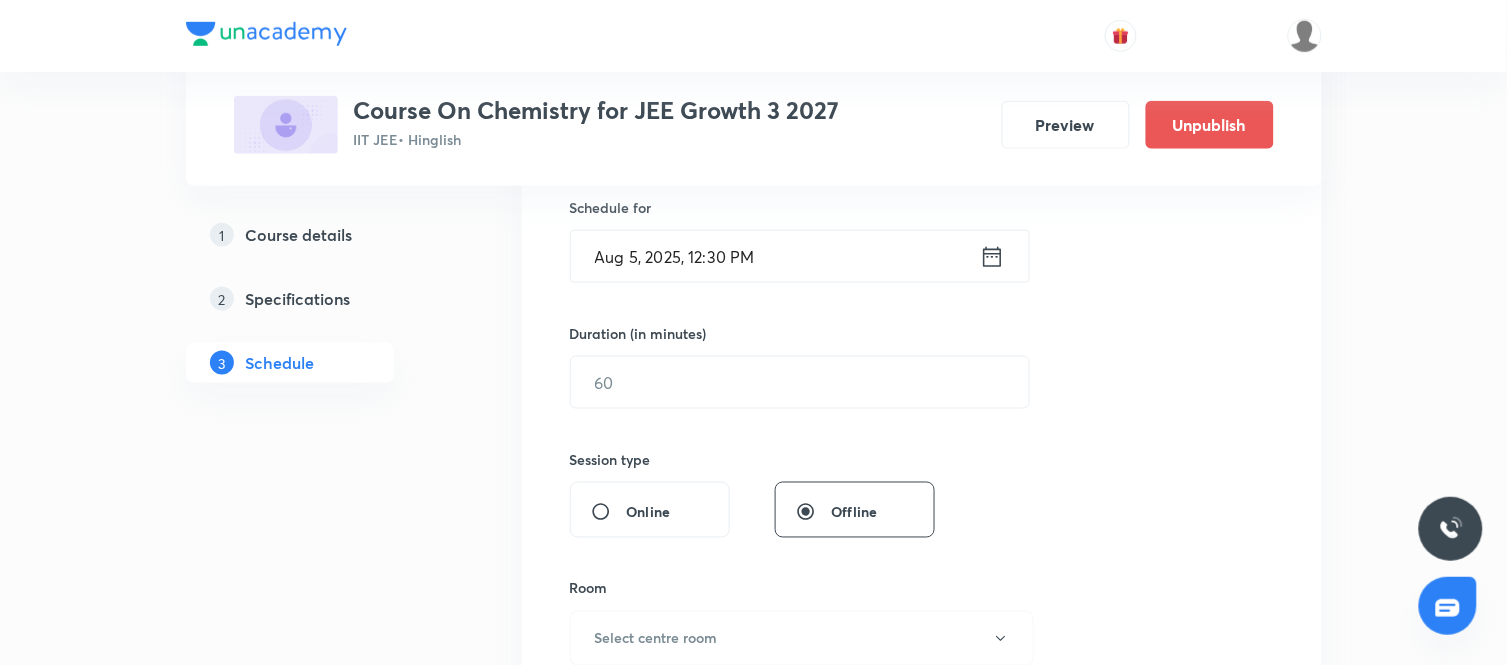 scroll, scrollTop: 497, scrollLeft: 0, axis: vertical 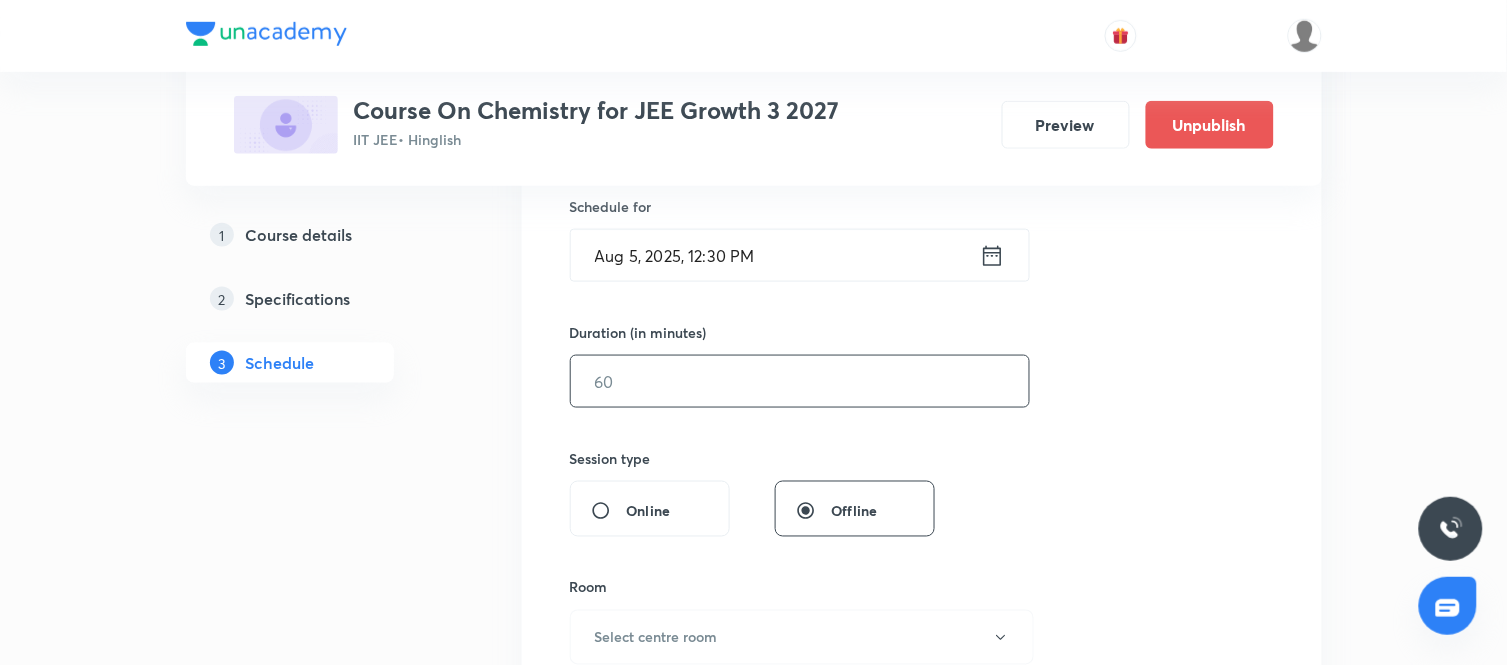click at bounding box center [800, 381] 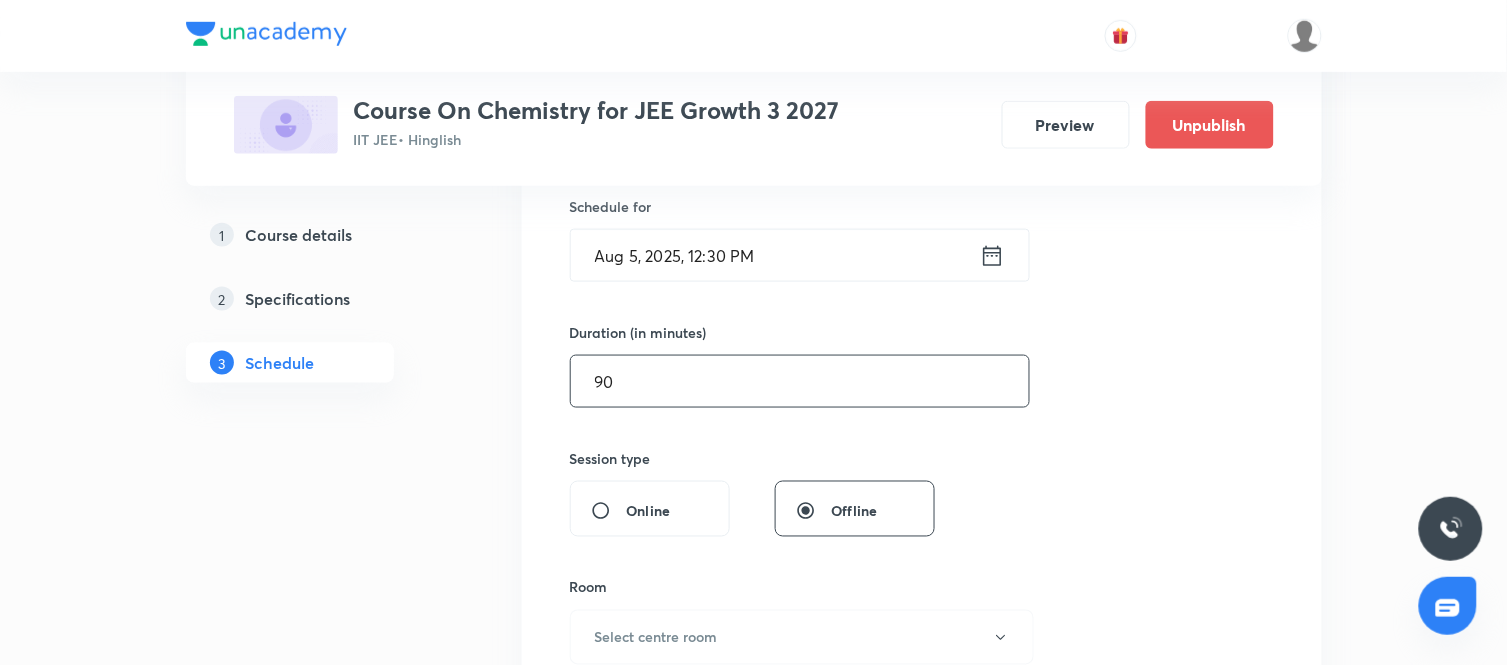 type on "90" 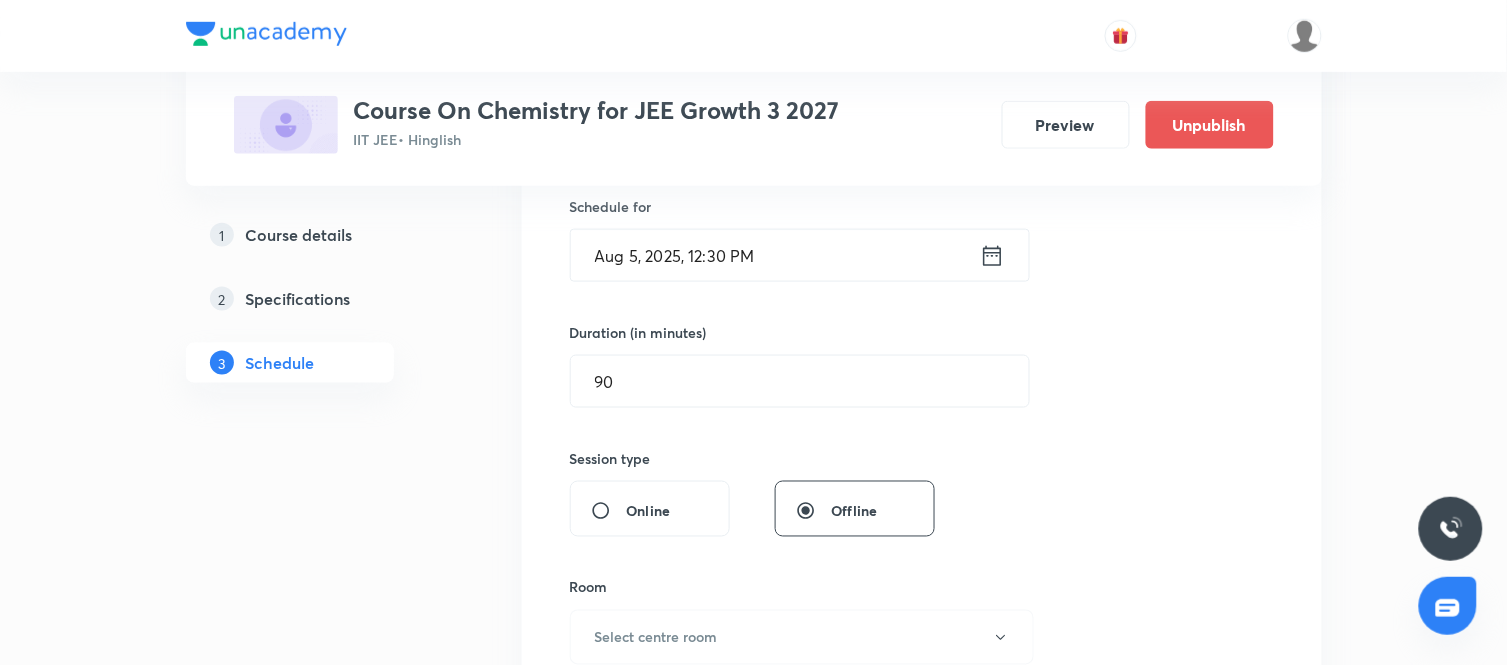 click on "Session  30 Live class Session title 16/99 Atomic Structure ​ Schedule for Aug 5, 2025, 12:30 PM ​ Duration (in minutes) 90 ​   Session type Online Offline Room Select centre room Sub-concepts Select concepts that wil be covered in this session Add Cancel" at bounding box center (922, 404) 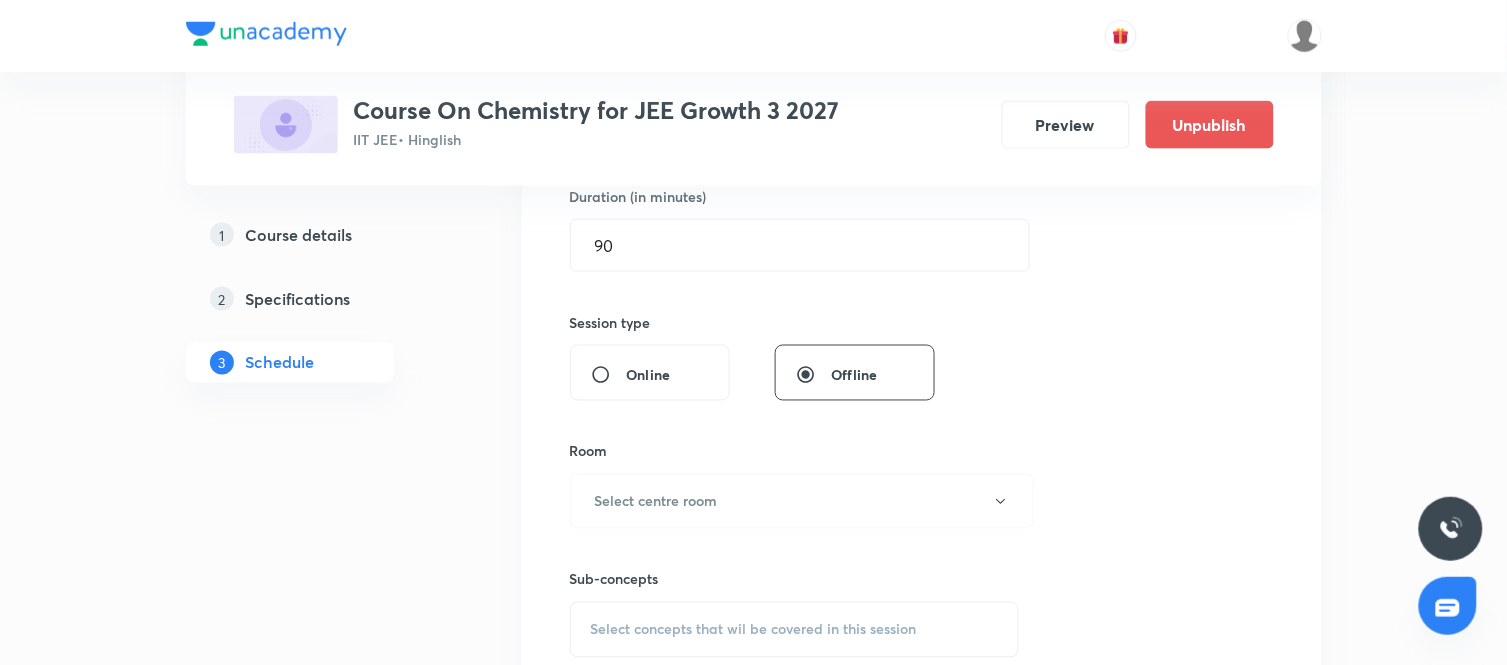 scroll, scrollTop: 675, scrollLeft: 0, axis: vertical 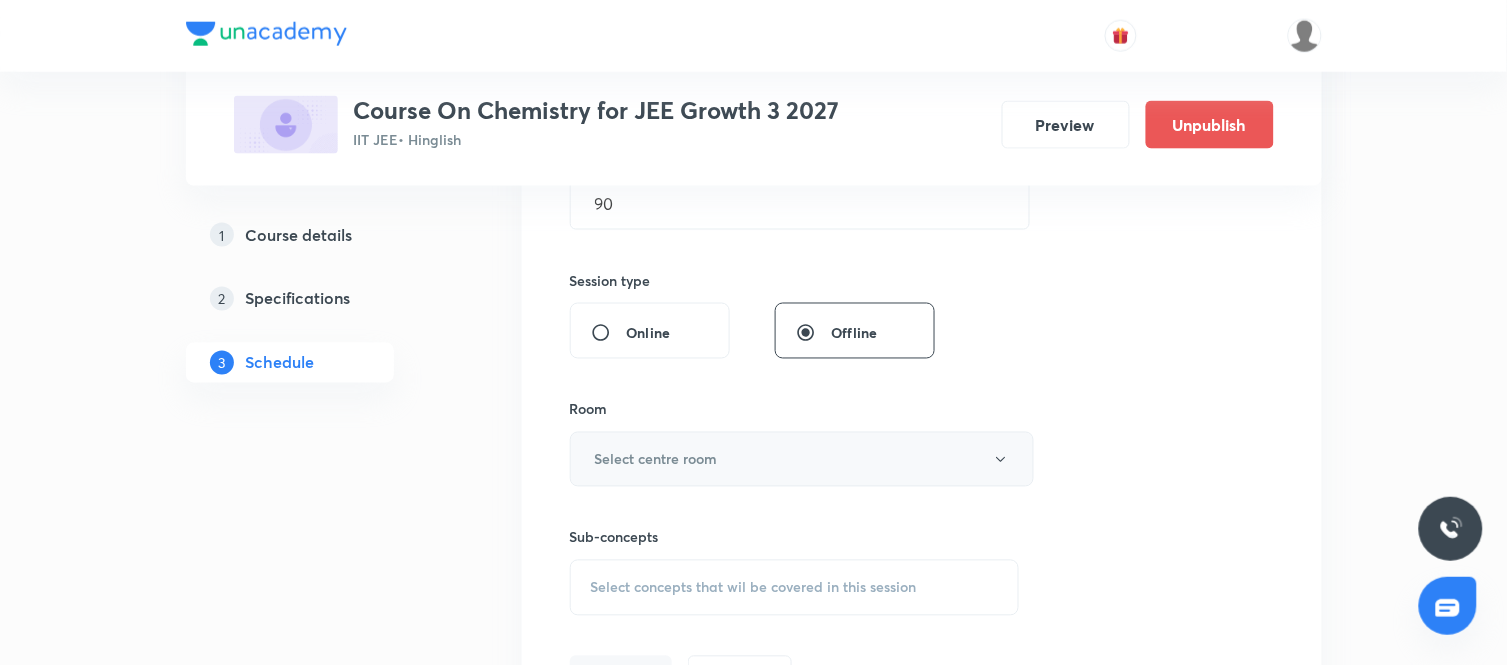 click on "Select centre room" at bounding box center (802, 459) 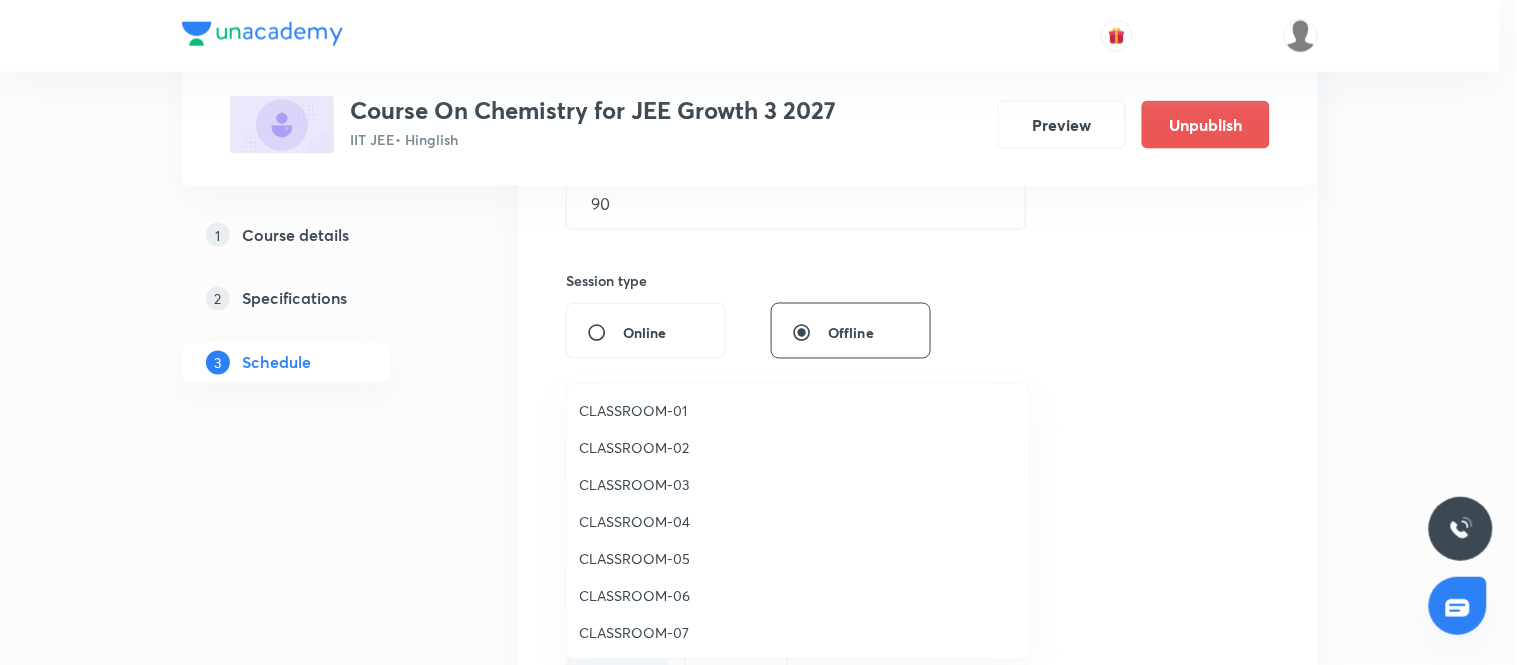 click on "CLASSROOM-01" at bounding box center [798, 410] 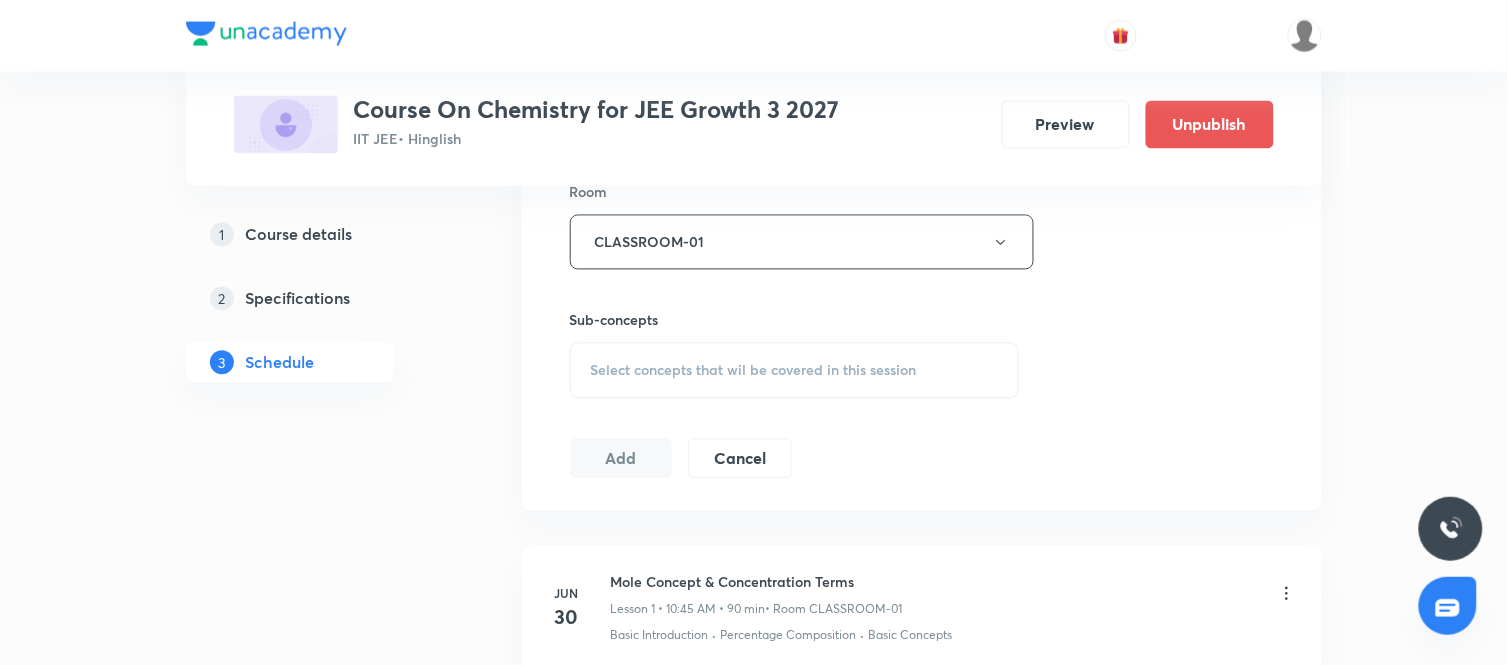 scroll, scrollTop: 893, scrollLeft: 0, axis: vertical 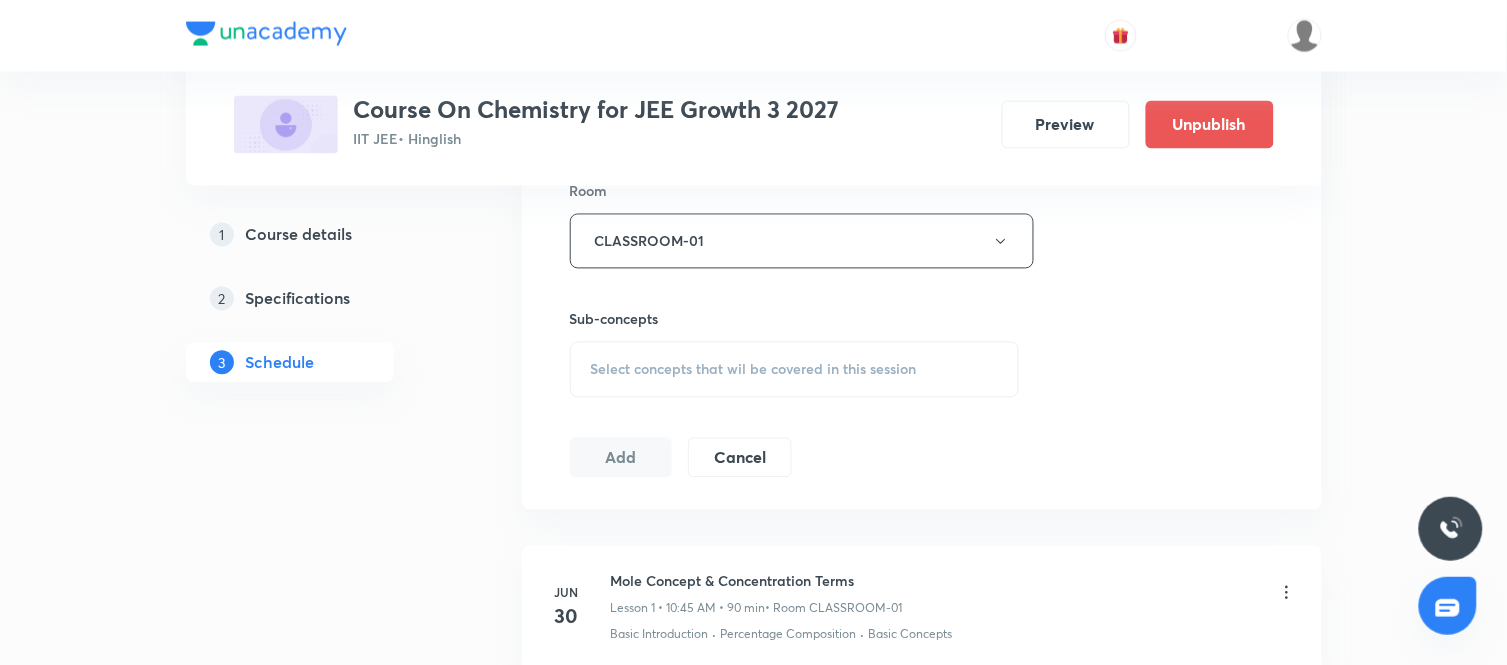 click on "Select concepts that wil be covered in this session" at bounding box center (754, 370) 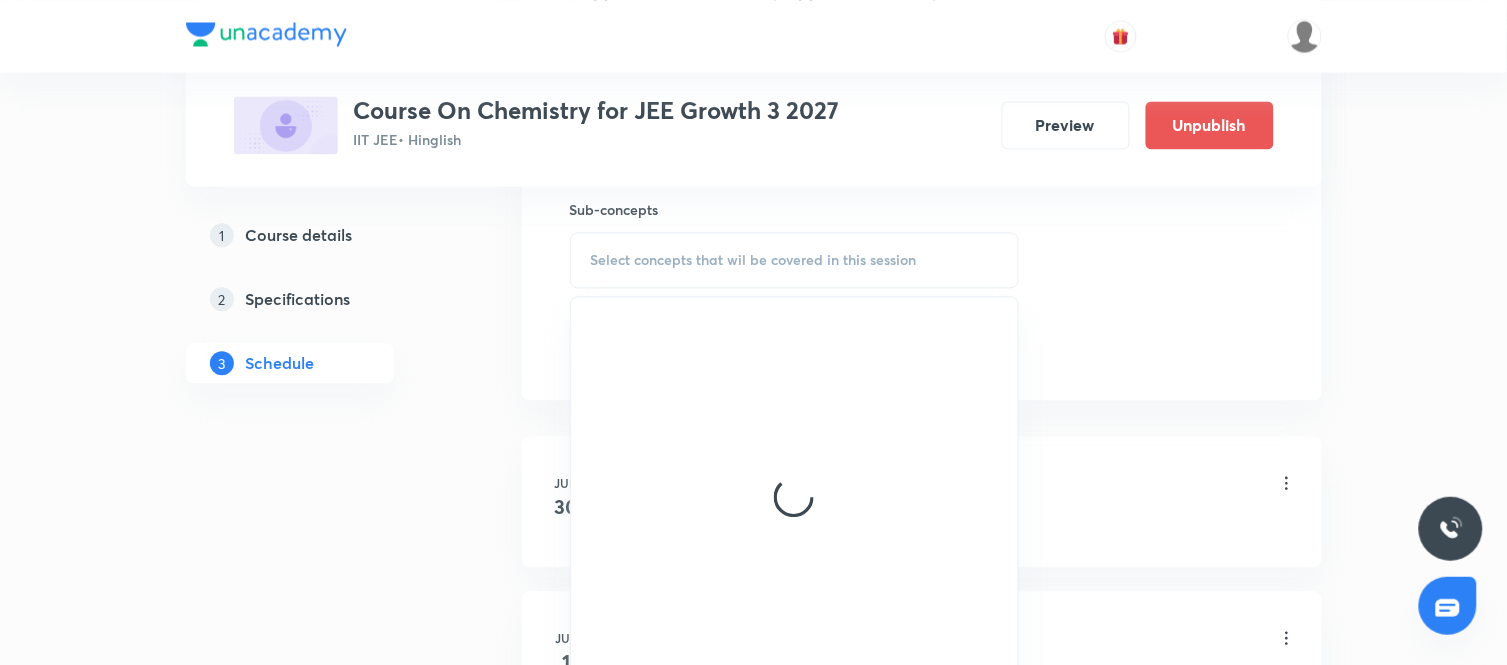 scroll, scrollTop: 1004, scrollLeft: 0, axis: vertical 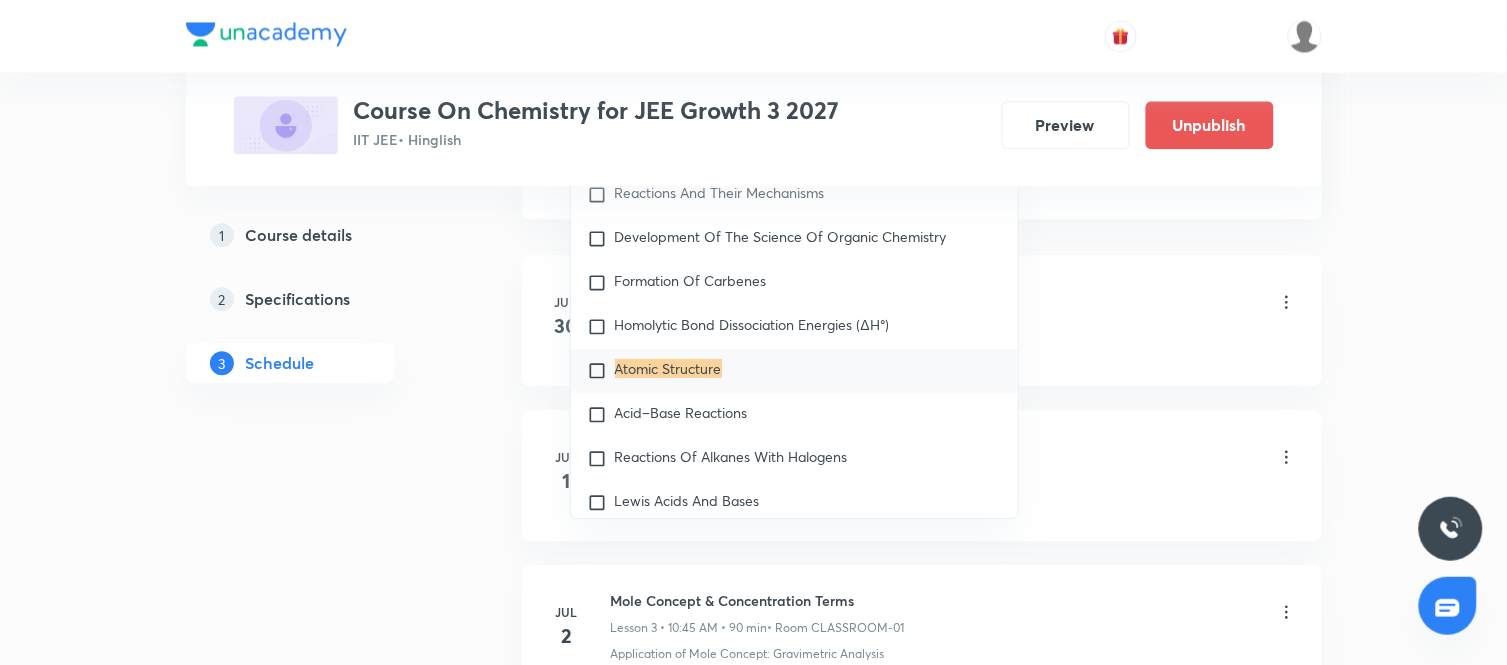 type on "Atomic Structure" 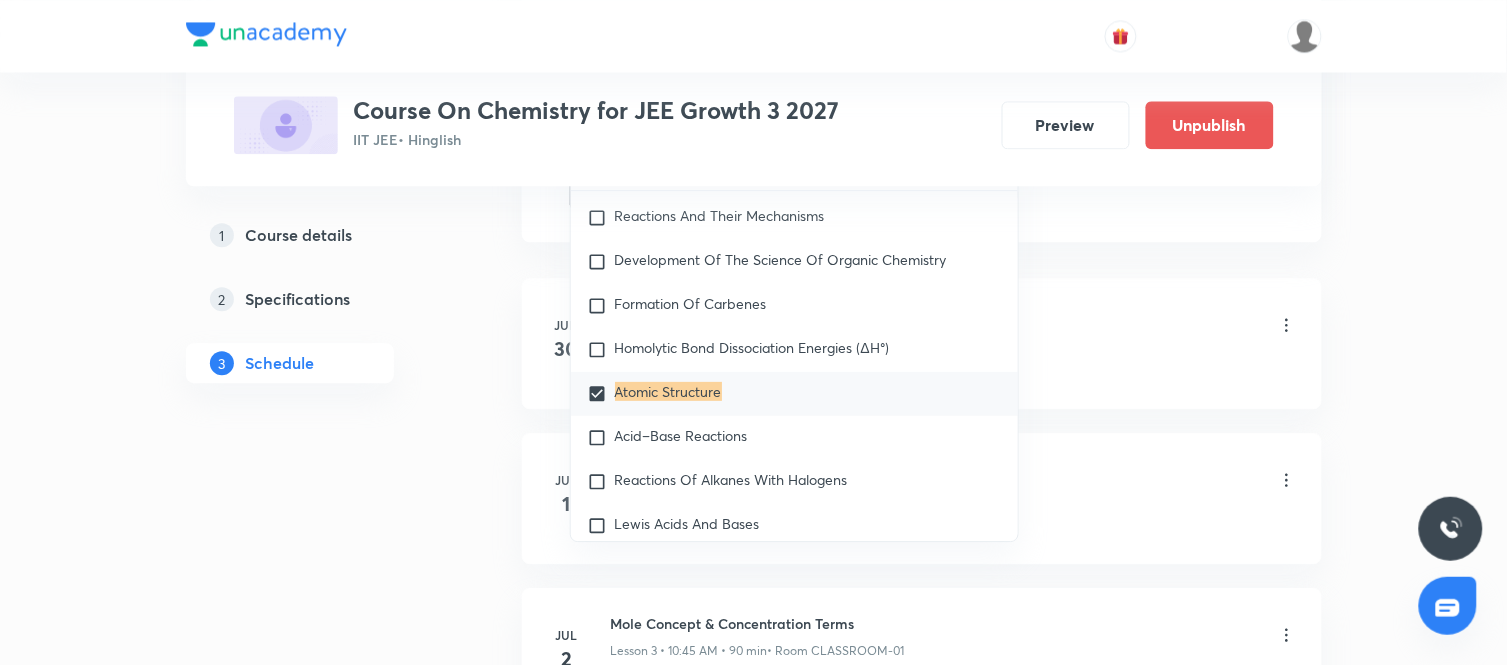 click on "Plus Courses Course On Chemistry for JEE Growth 3 2027 IIT JEE  • Hinglish Preview Unpublish 1 Course details 2 Specifications 3 Schedule Schedule 29  classes Session  30 Live class Session title 16/99 Atomic Structure ​ Schedule for Aug 5, 2025, 12:30 PM ​ Duration (in minutes) 90 ​   Session type Online Offline Room CLASSROOM-01 Sub-concepts Atomic Structure CLEAR Atomic Structure 1 / 1 ​ General Topics & Mole Concept Basic Concepts Covered previously Basic Introduction Covered previously Percentage Composition Covered previously Stoichiometry Covered previously Principle of Atom Conservation (POAC) Covered previously Relation between Stoichiometric Quantities Covered previously Application of Mole Concept: Gravimetric Analysis Covered previously Different Laws Covered previously Formula and Composition Covered previously Concentration Terms Covered previously Some basic concepts of Chemistry Covered previously Atomic Structure Discovery Of Electron Covered previously Some Prerequisites of Physics" at bounding box center [754, 1915] 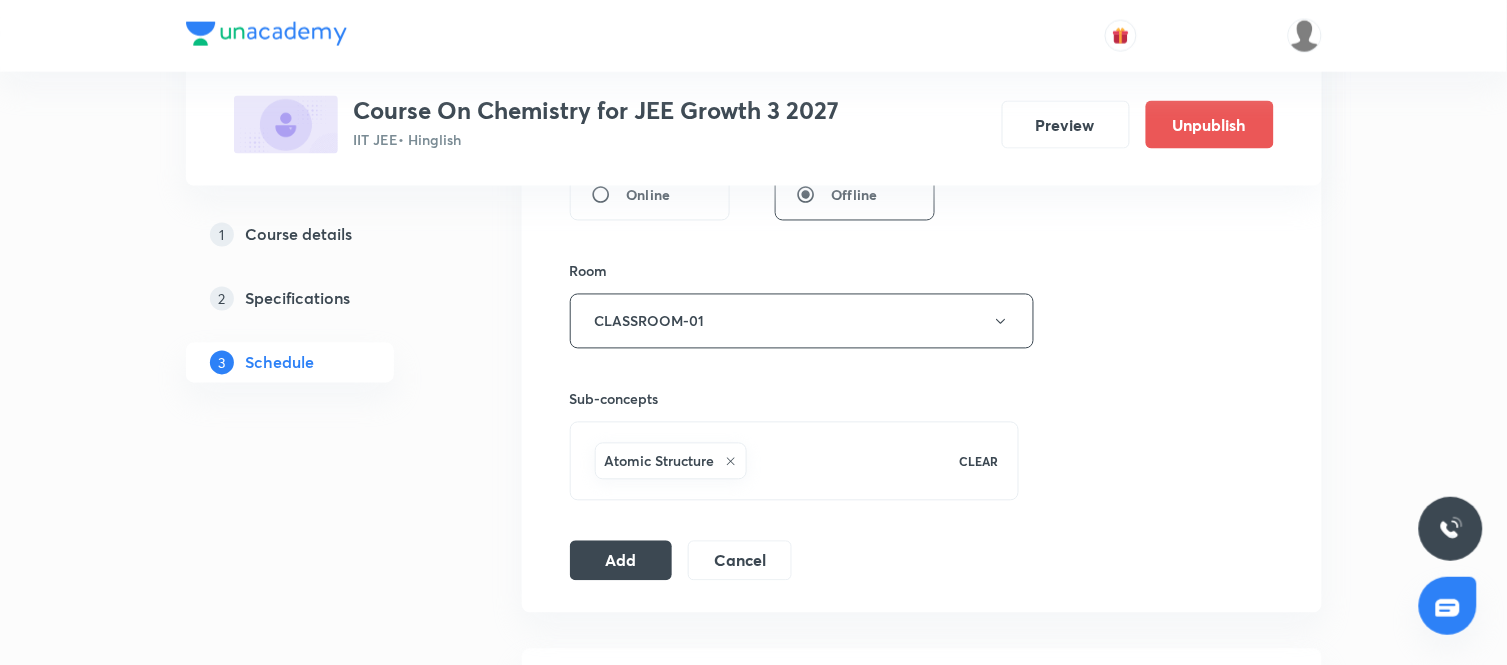 scroll, scrollTop: 767, scrollLeft: 0, axis: vertical 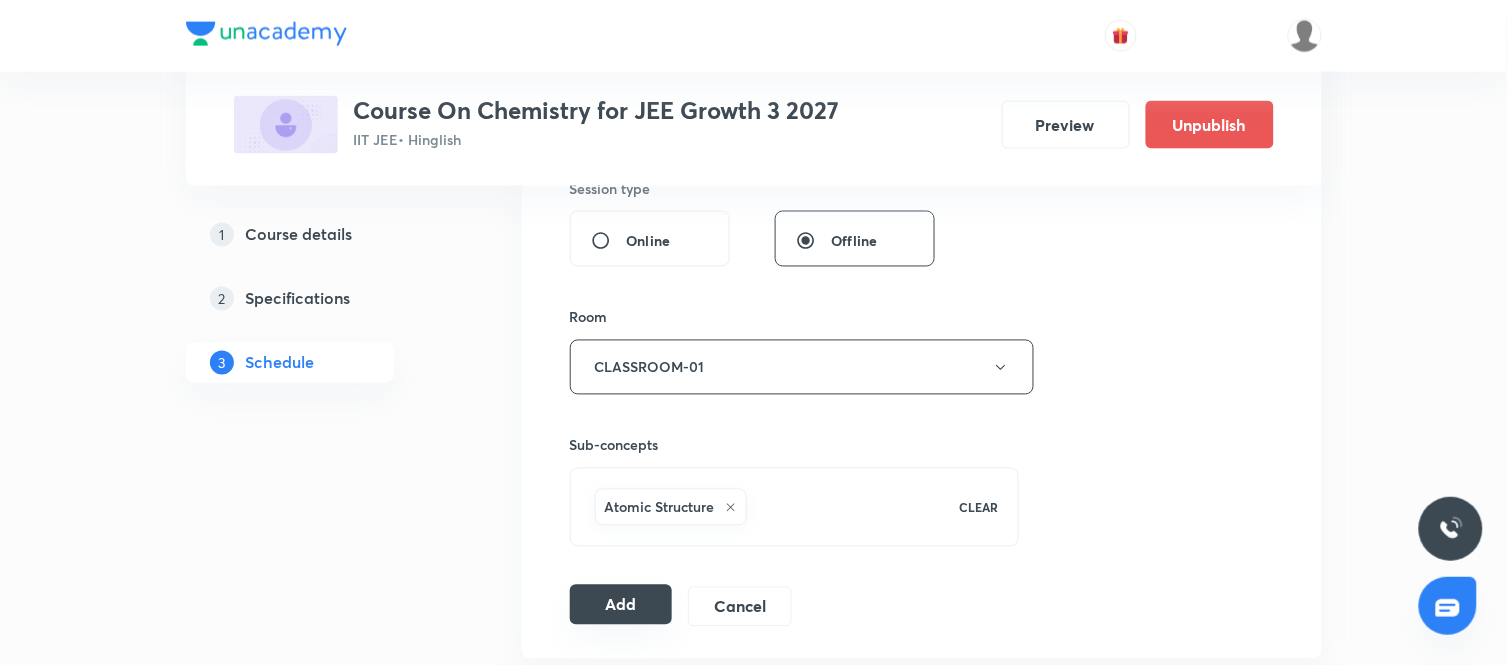 click on "Add" at bounding box center [621, 605] 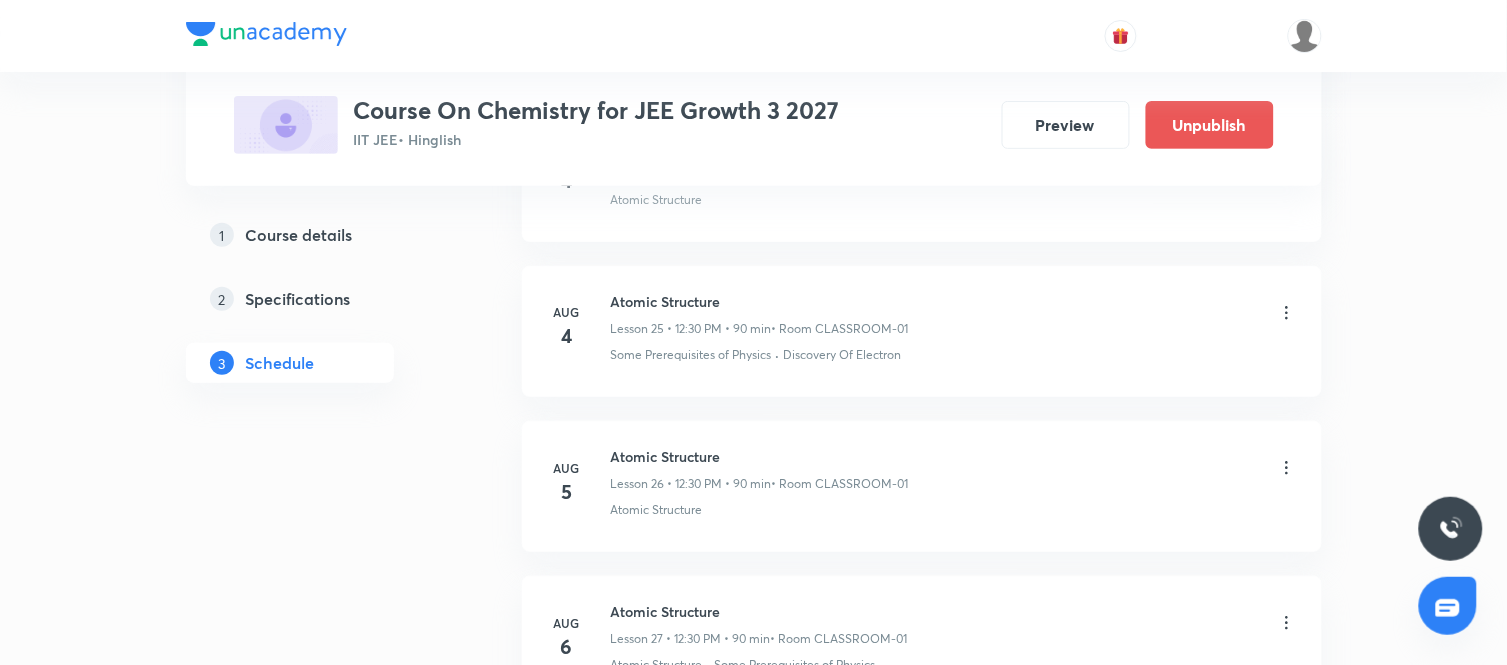 scroll, scrollTop: 3974, scrollLeft: 0, axis: vertical 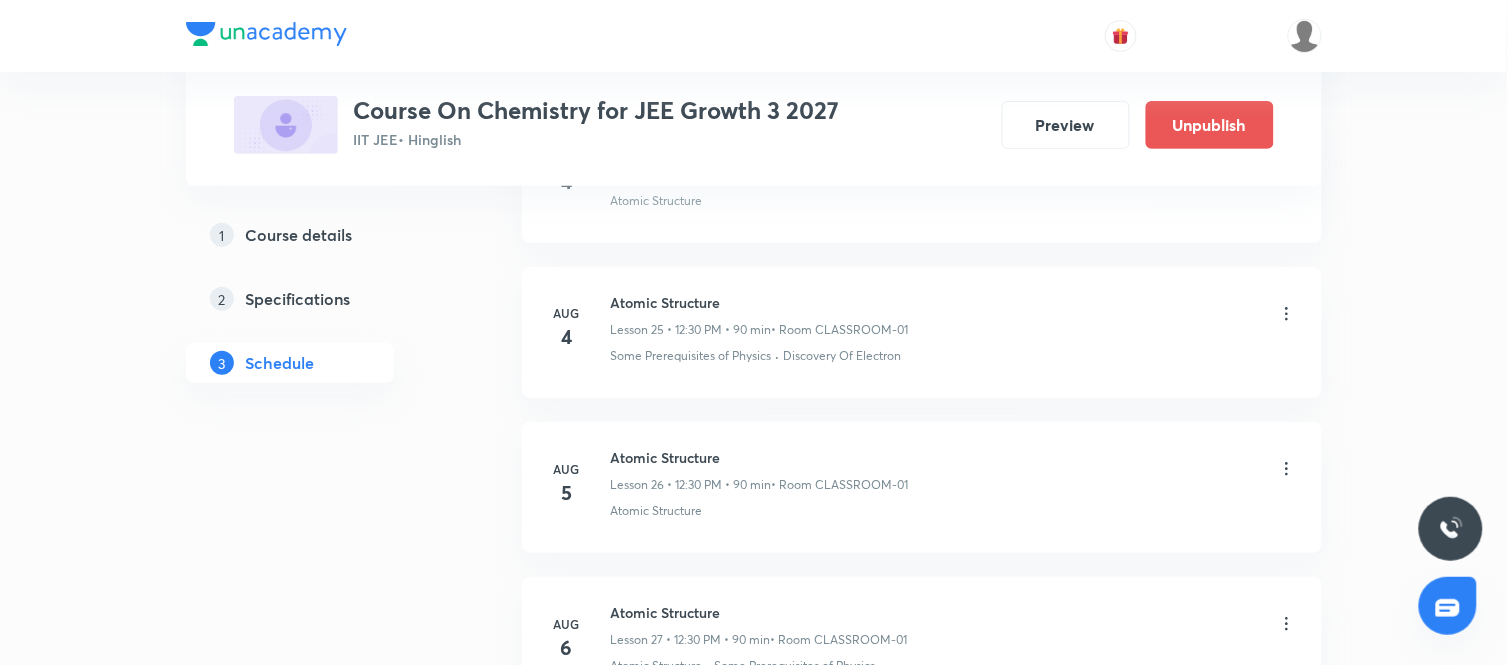 click on "Plus Courses Course On Chemistry for JEE Growth 3 2027 IIT JEE  • Hinglish Preview Unpublish 1 Course details 2 Specifications 3 Schedule Schedule 30  classes Add new session Jun 30 Mole Concept & Concentration Terms Lesson 1 • 10:45 AM • 90 min  • Room CLASSROOM-01 Basic Introduction · Percentage Composition · Basic Concepts Jul 1 Mole Concept & Concentration Terms Lesson 2 • 10:45 AM • 90 min  • Room CLASSROOM-01 Basic Concepts Jul 2 Mole Concept & Concentration Terms Lesson 3 • 10:45 AM • 90 min  • Room CLASSROOM-01 Application of Mole Concept: Gravimetric Analysis Jul 4 Mole Concept & Concentration Terms Lesson 4 • 10:45 AM • 90 min  • Room CLASSROOM-01 Relation between Stoichiometric Quantities · Different Laws Jul 5 Mole Concept & Concentration Terms Lesson 5 • 10:45 AM • 90 min  • Room CLASSROOM-01 Some basic concepts of Chemistry Jul 11 Mole Concept & Concentration Terms Lesson 6 • 10:45 AM • 90 min  • Room CLASSROOM-01 Stoichiometry Jul 11 Jul 12 Jul 14" at bounding box center (754, -1268) 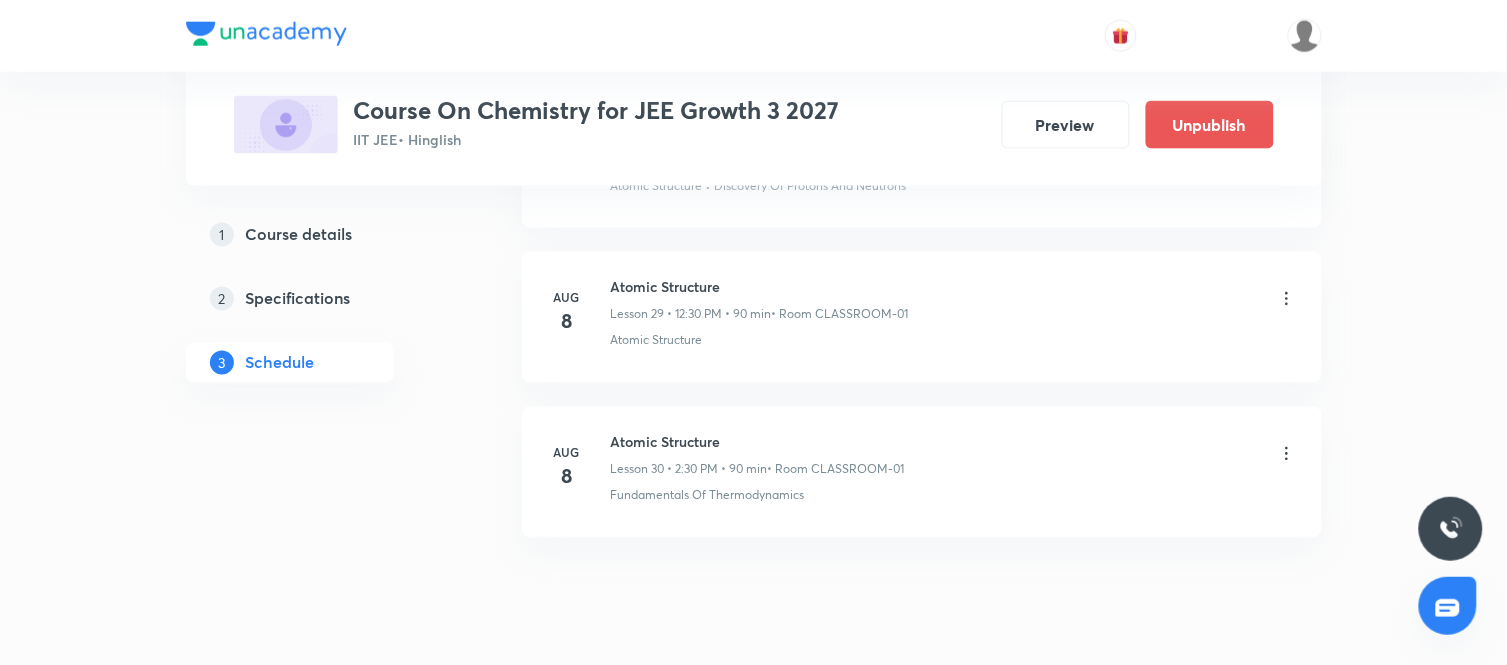 scroll, scrollTop: 4675, scrollLeft: 0, axis: vertical 